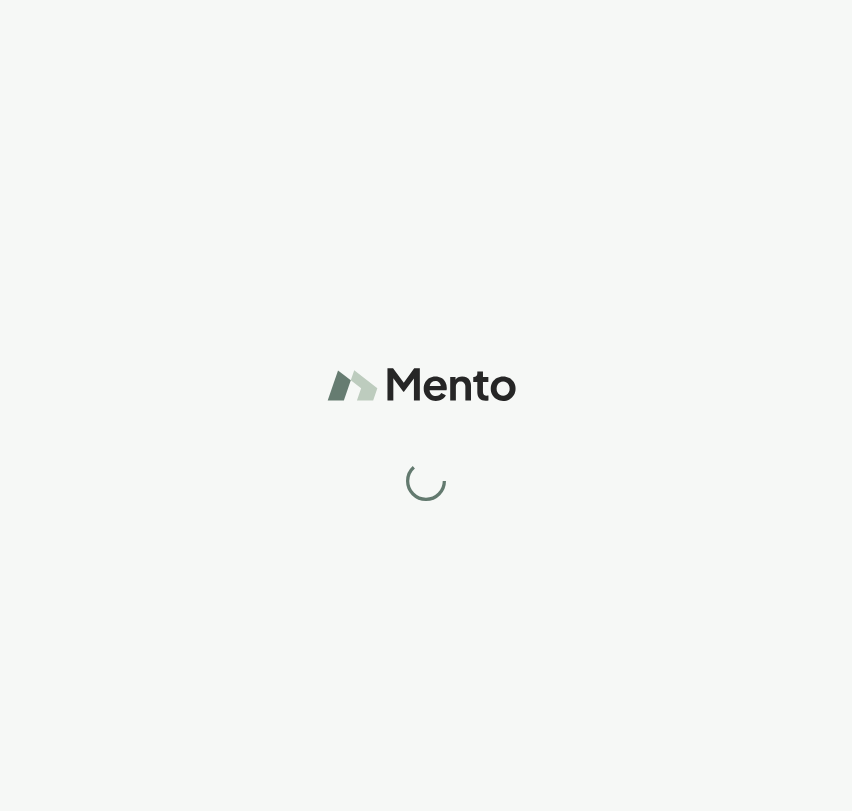 scroll, scrollTop: 0, scrollLeft: 0, axis: both 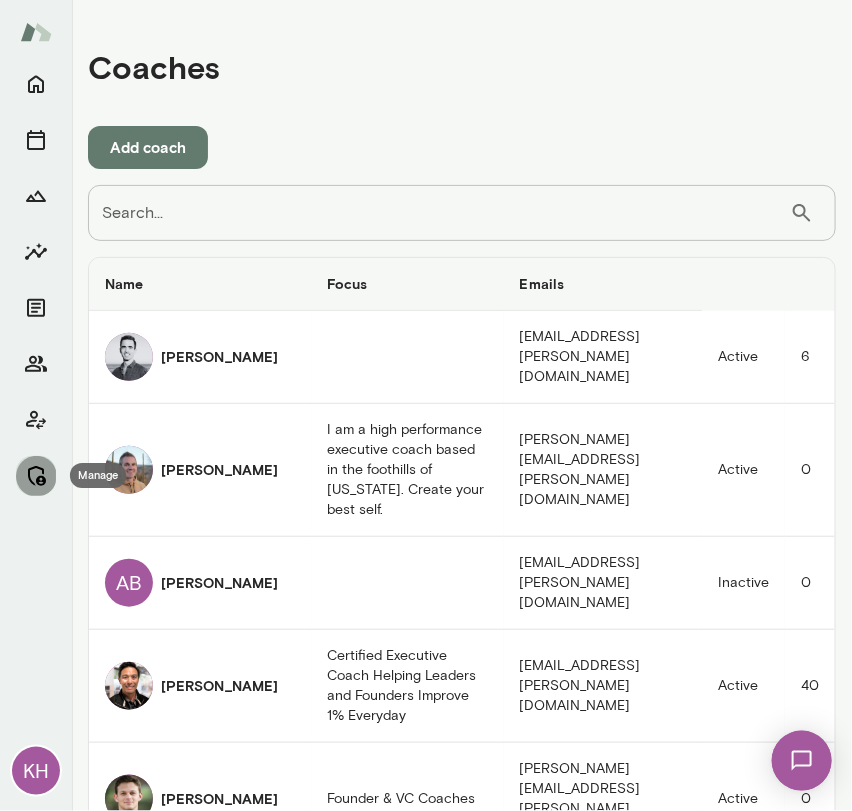 click 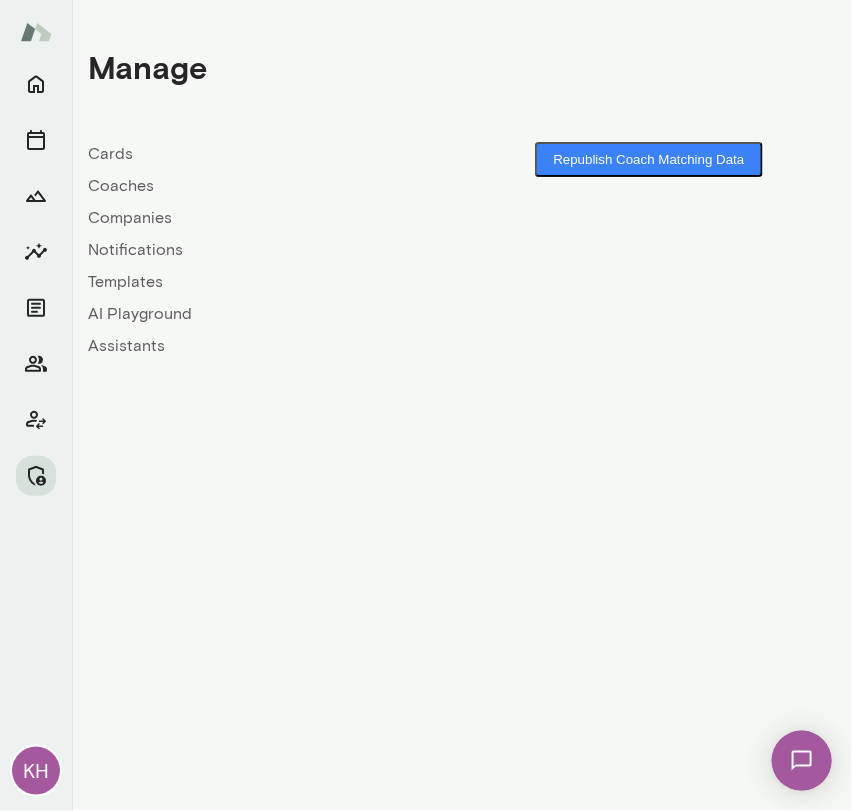 click on "Companies" at bounding box center (275, 218) 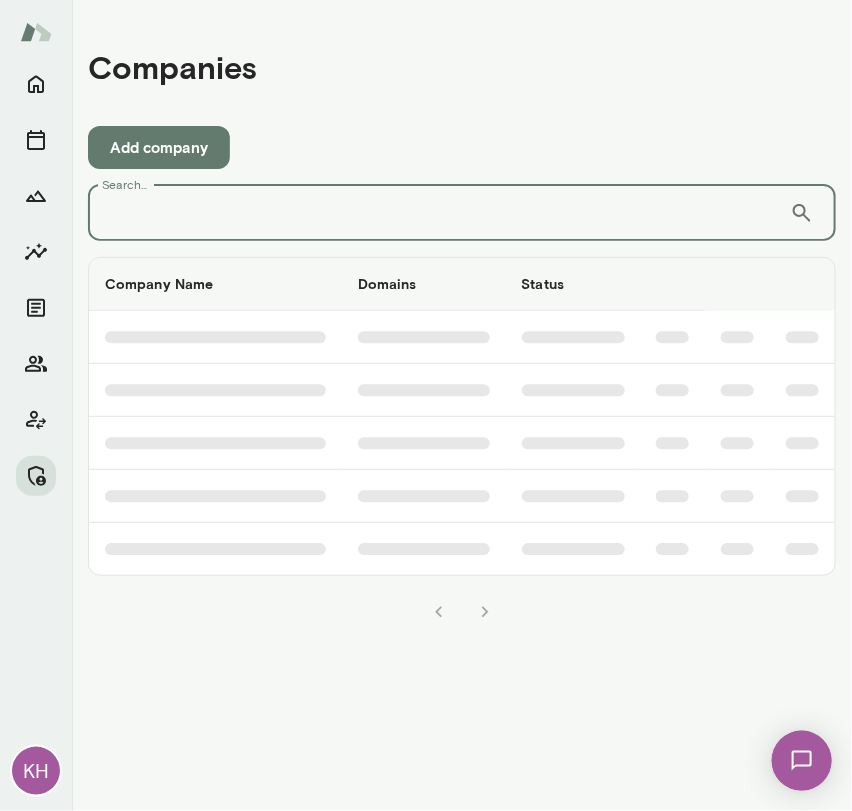 click on "Search..." at bounding box center [439, 213] 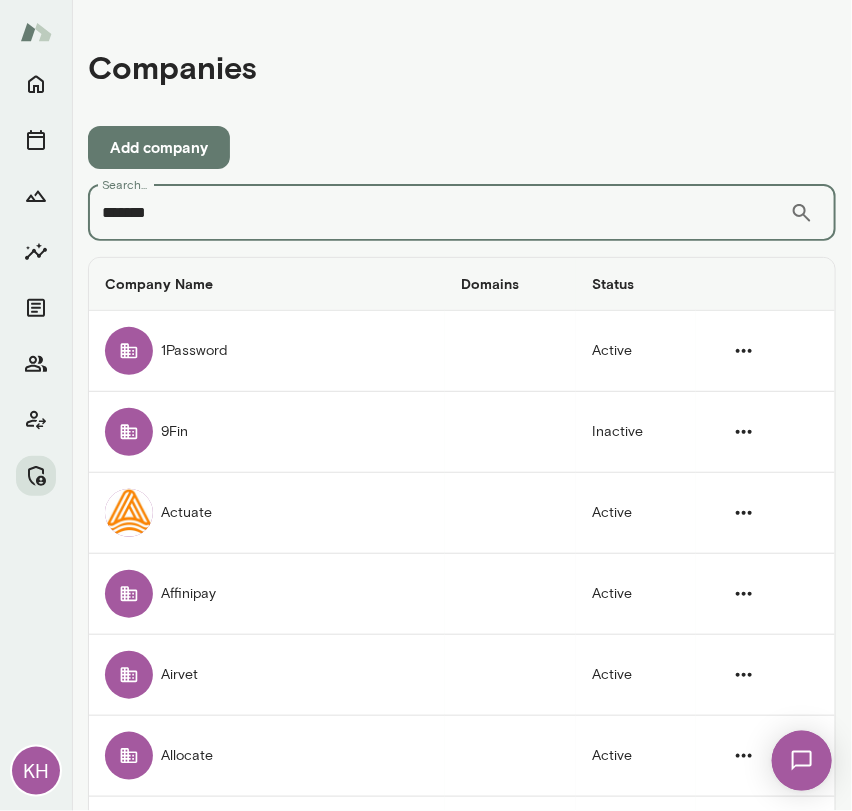 type on "*******" 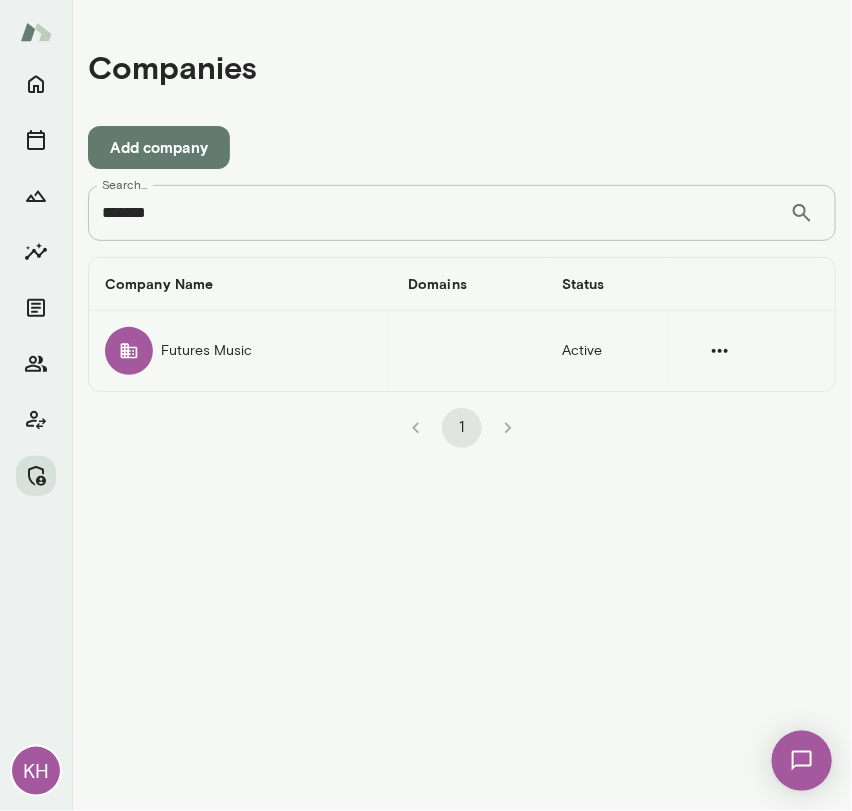click on "Futures Music" at bounding box center (240, 351) 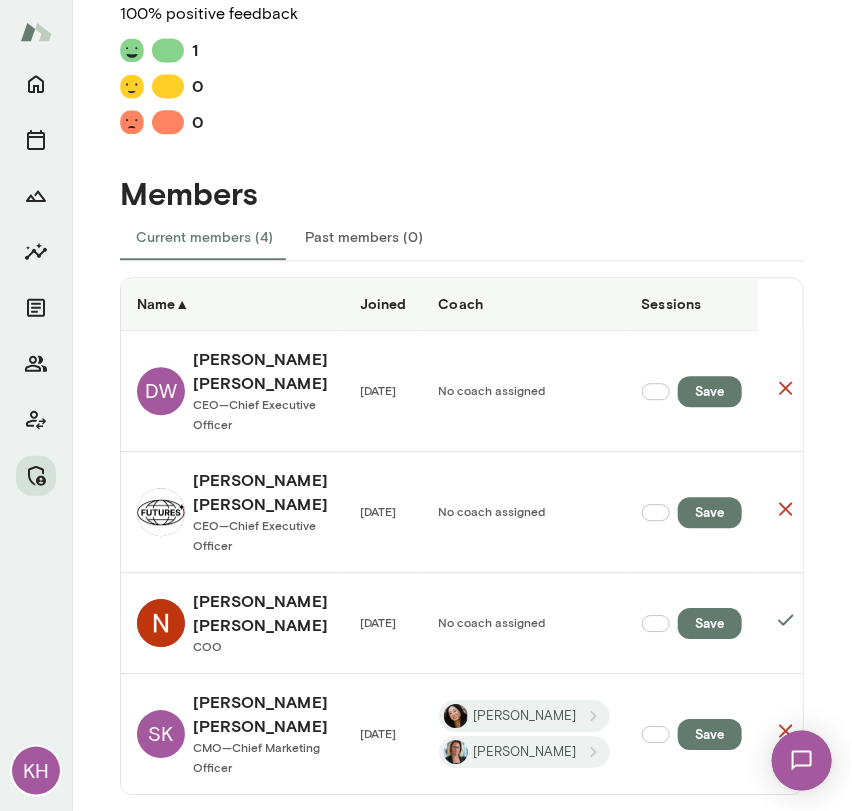 scroll, scrollTop: 1151, scrollLeft: 0, axis: vertical 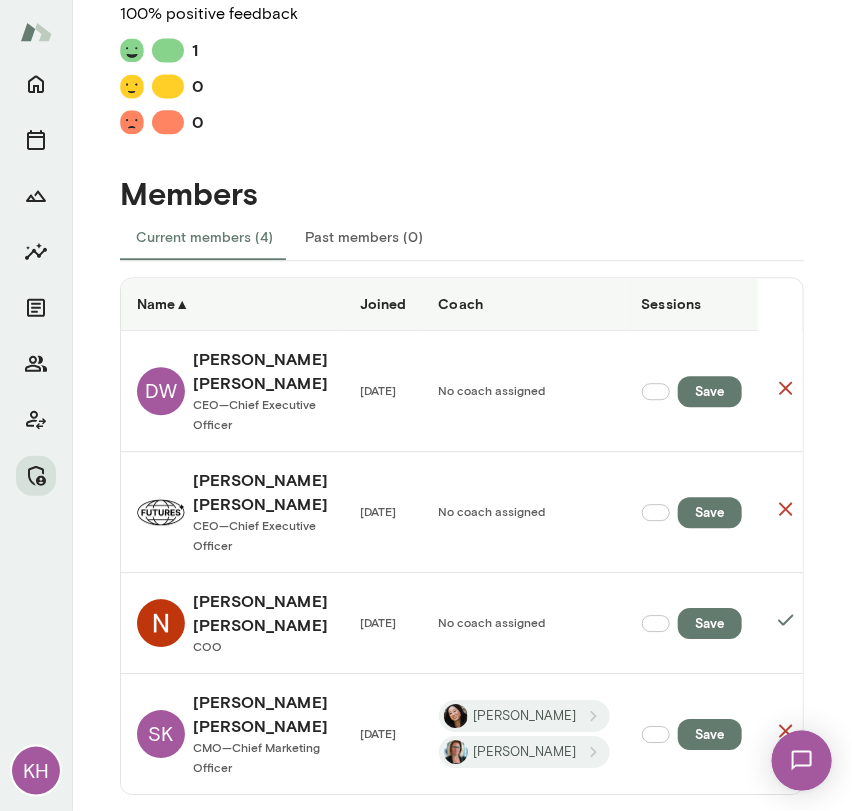 click at bounding box center (161, 623) 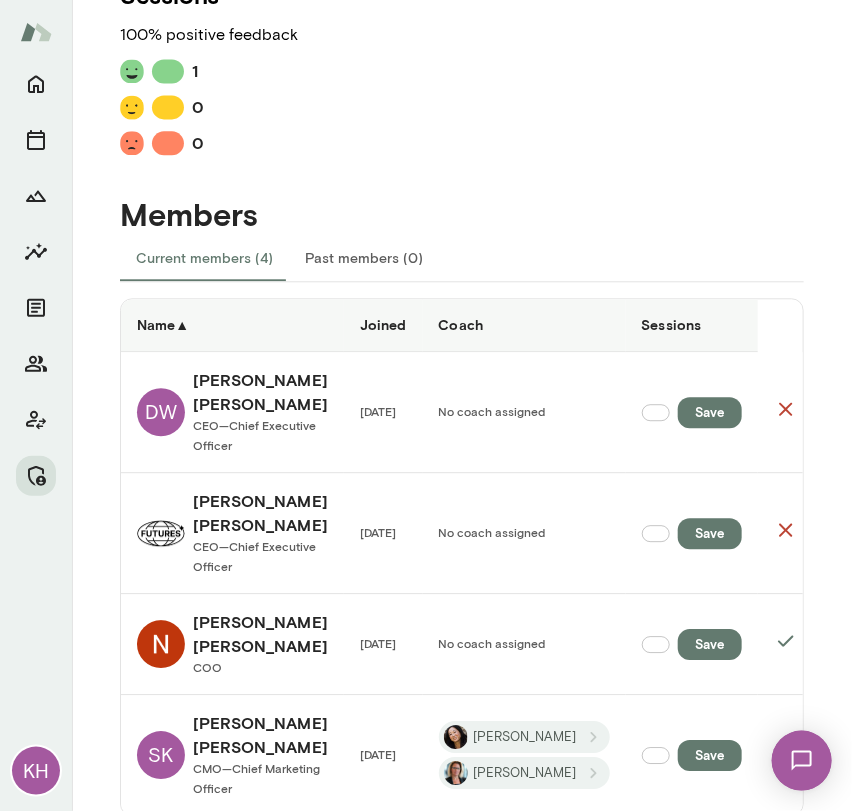 scroll, scrollTop: 1151, scrollLeft: 0, axis: vertical 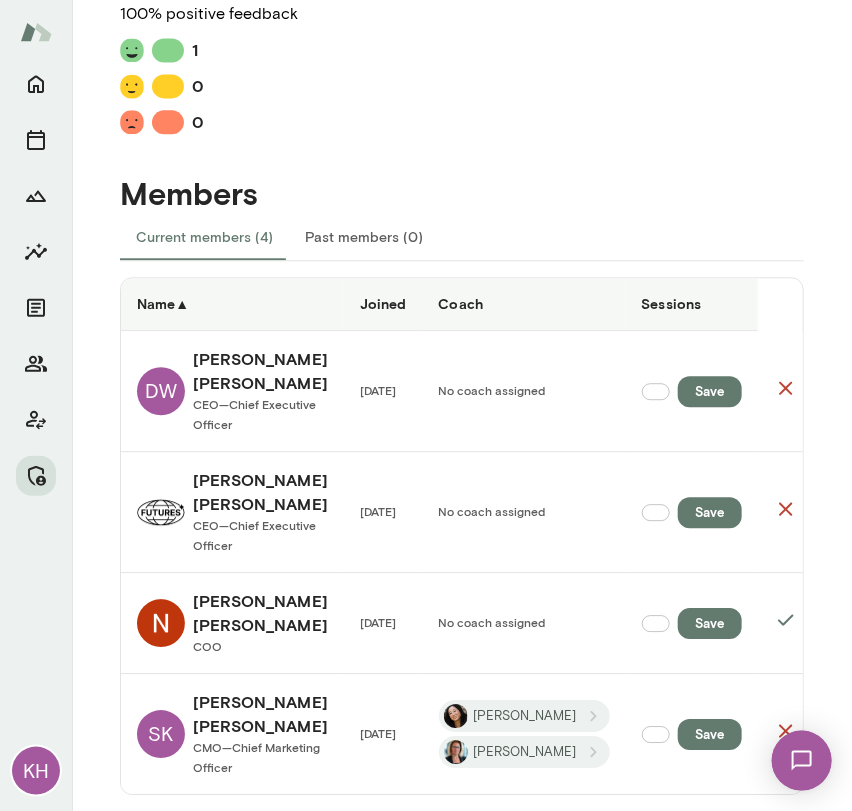 click on "Apr 3 2023" at bounding box center (383, 623) 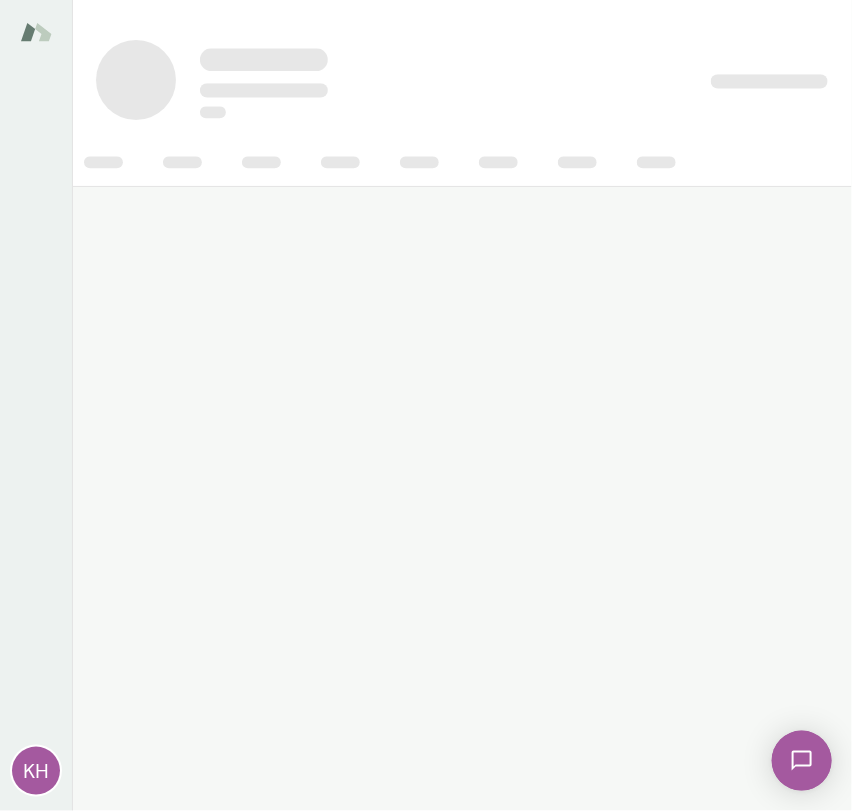 scroll, scrollTop: 0, scrollLeft: 0, axis: both 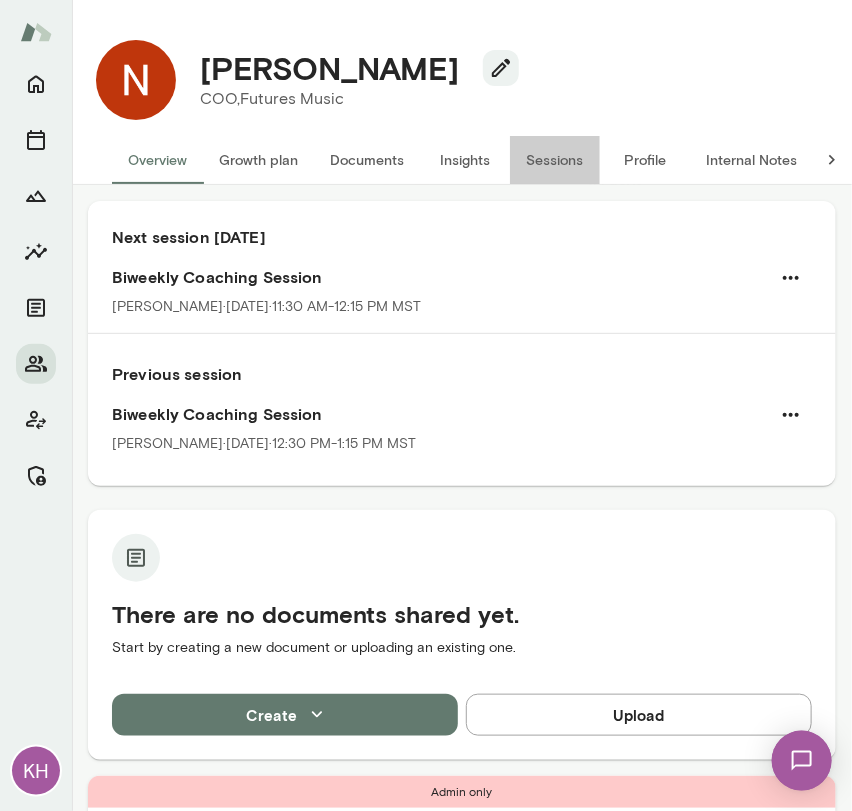 click on "Sessions" at bounding box center (555, 160) 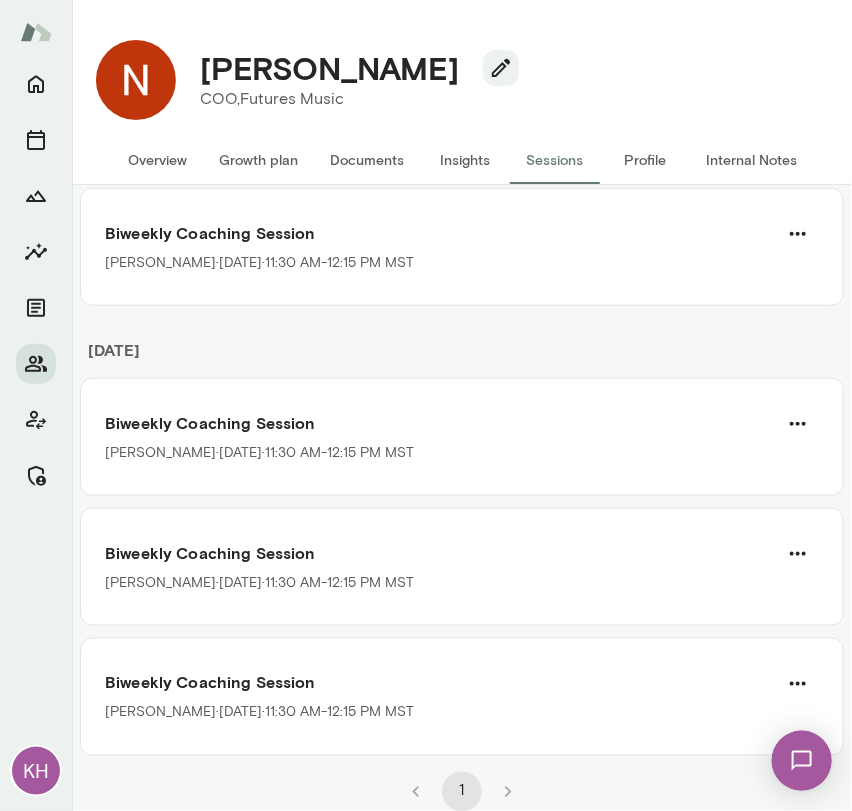 scroll, scrollTop: 0, scrollLeft: 0, axis: both 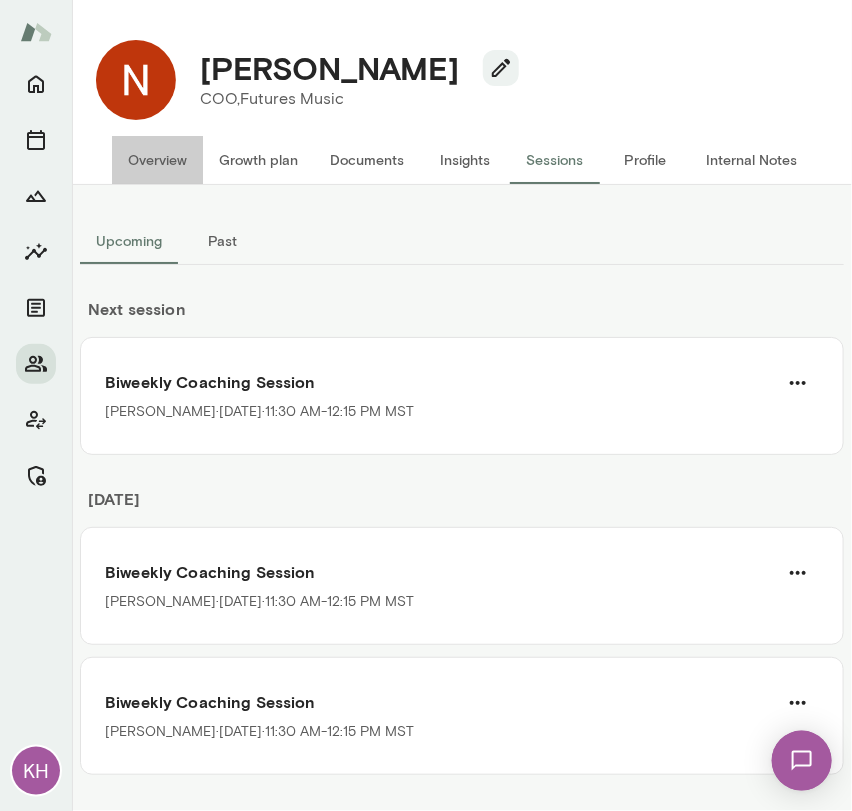 click on "Overview" at bounding box center [157, 160] 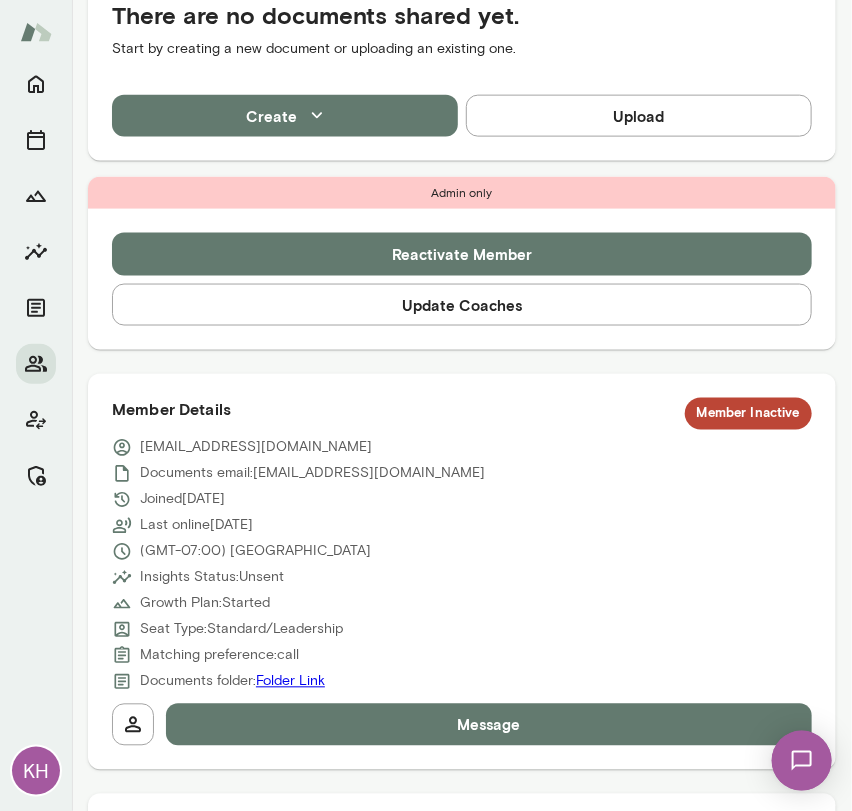 scroll, scrollTop: 0, scrollLeft: 0, axis: both 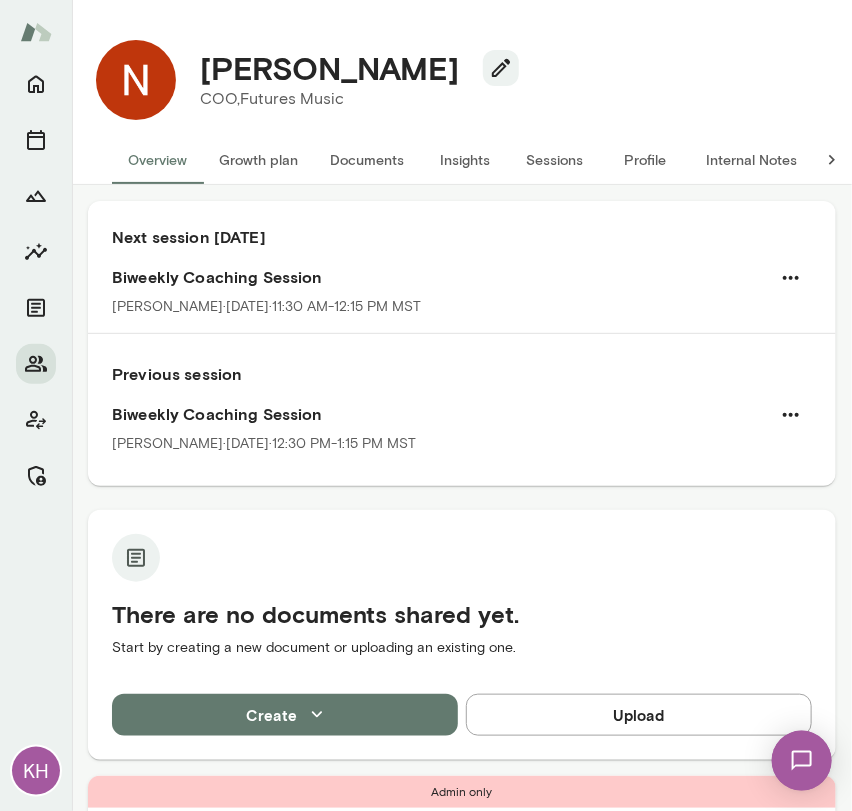click on "Sessions" at bounding box center (555, 160) 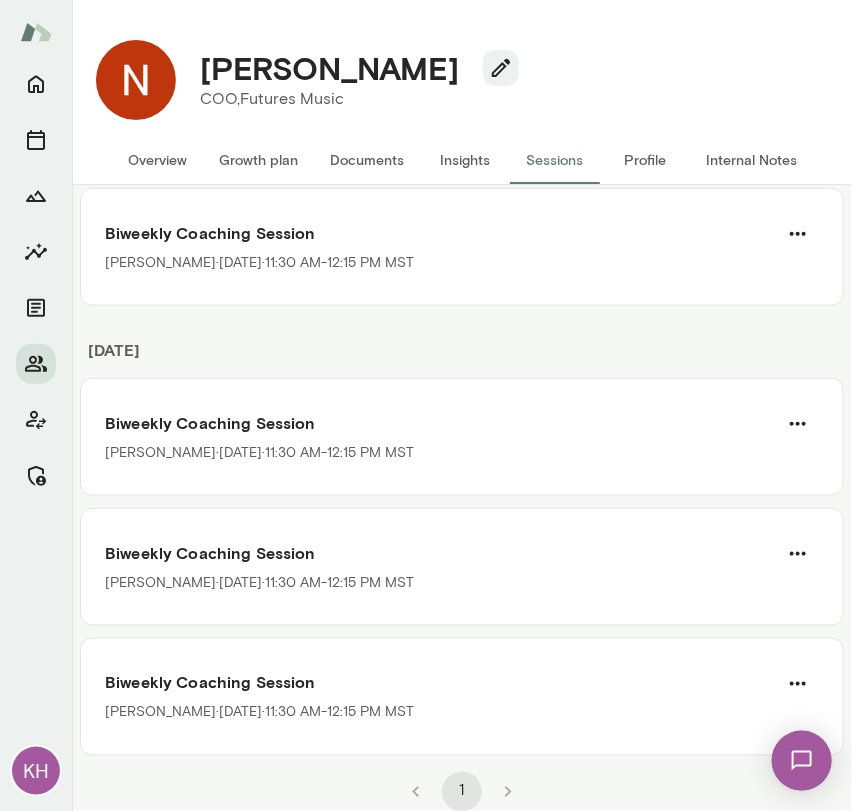 scroll, scrollTop: 0, scrollLeft: 0, axis: both 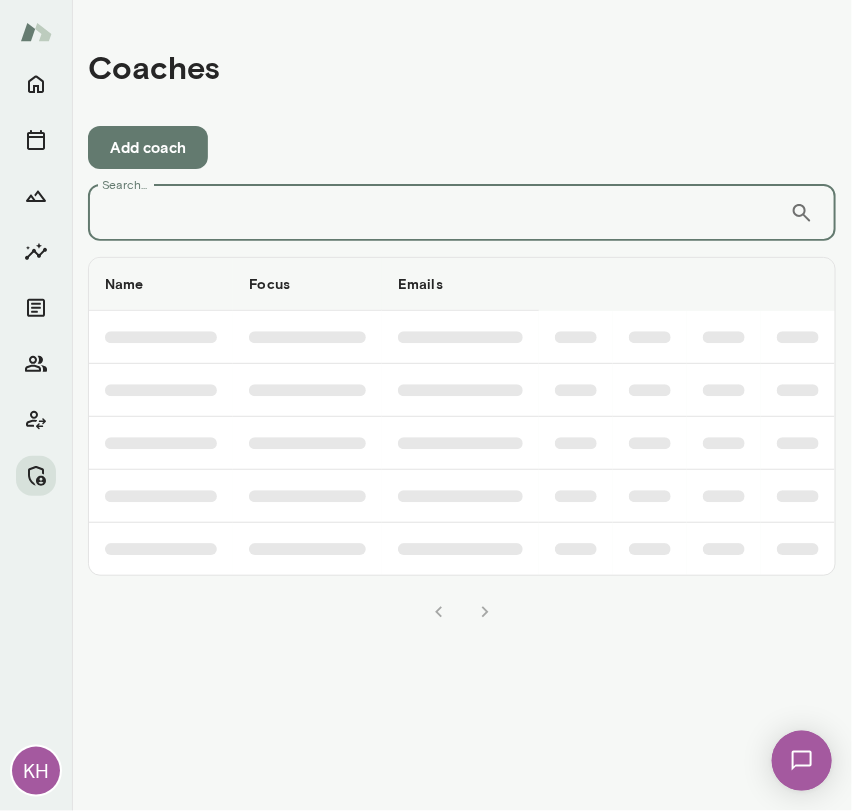 click on "Search..." at bounding box center (439, 213) 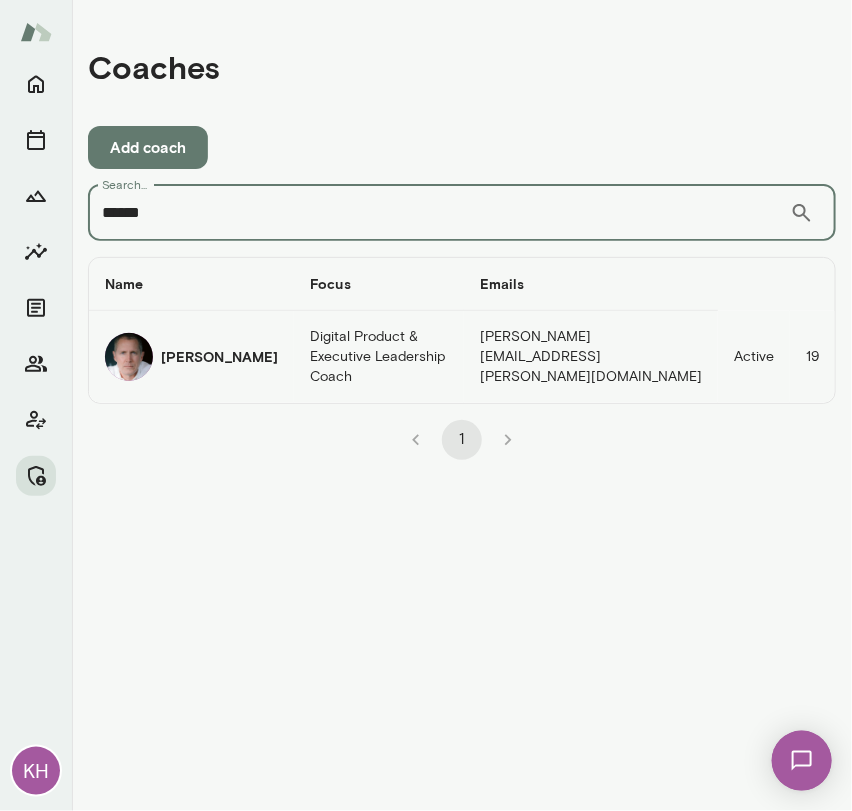 type on "******" 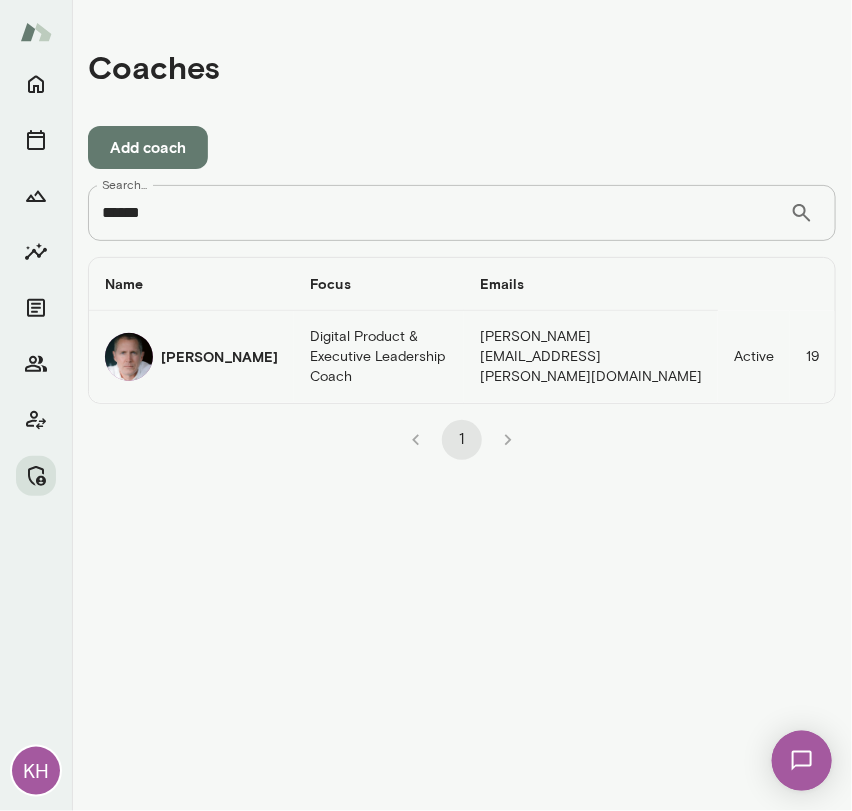 click at bounding box center [129, 357] 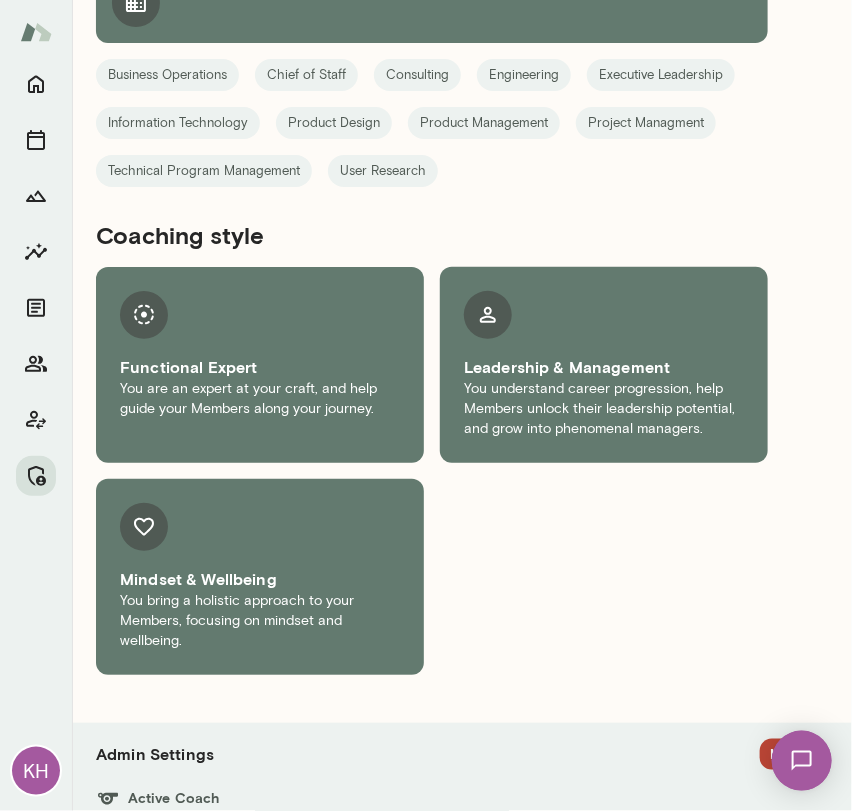 scroll, scrollTop: 2053, scrollLeft: 0, axis: vertical 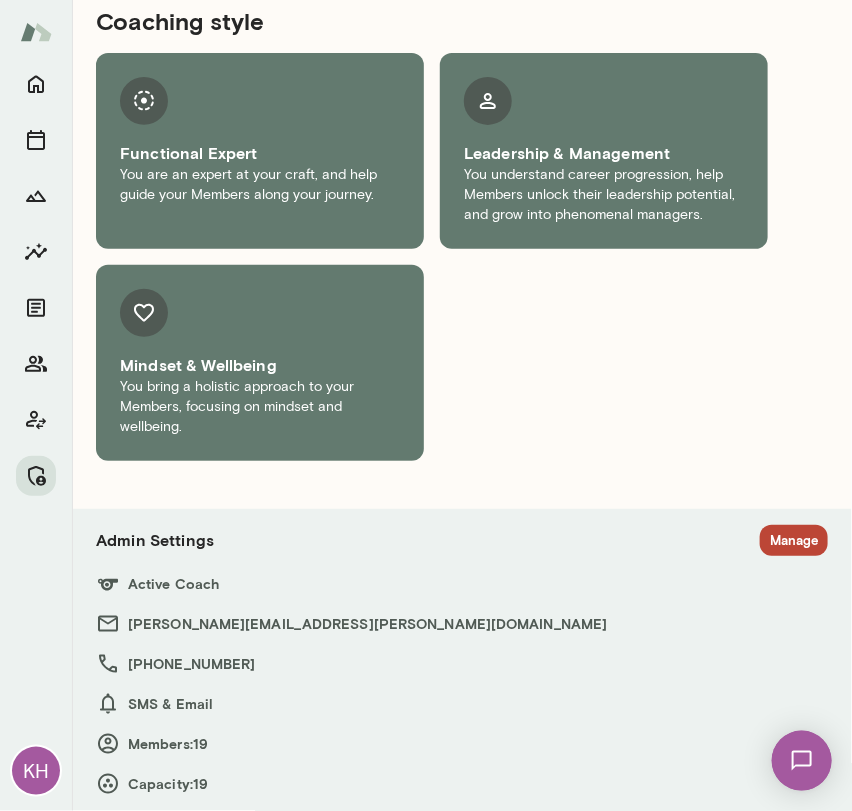 click on "Manage" at bounding box center [794, 540] 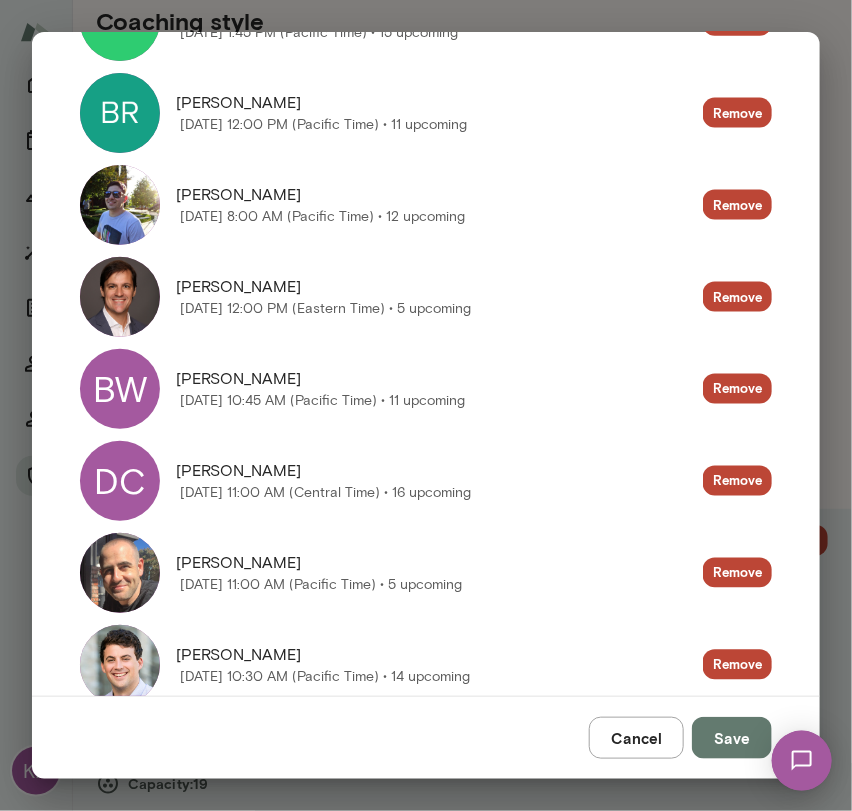 scroll, scrollTop: 678, scrollLeft: 0, axis: vertical 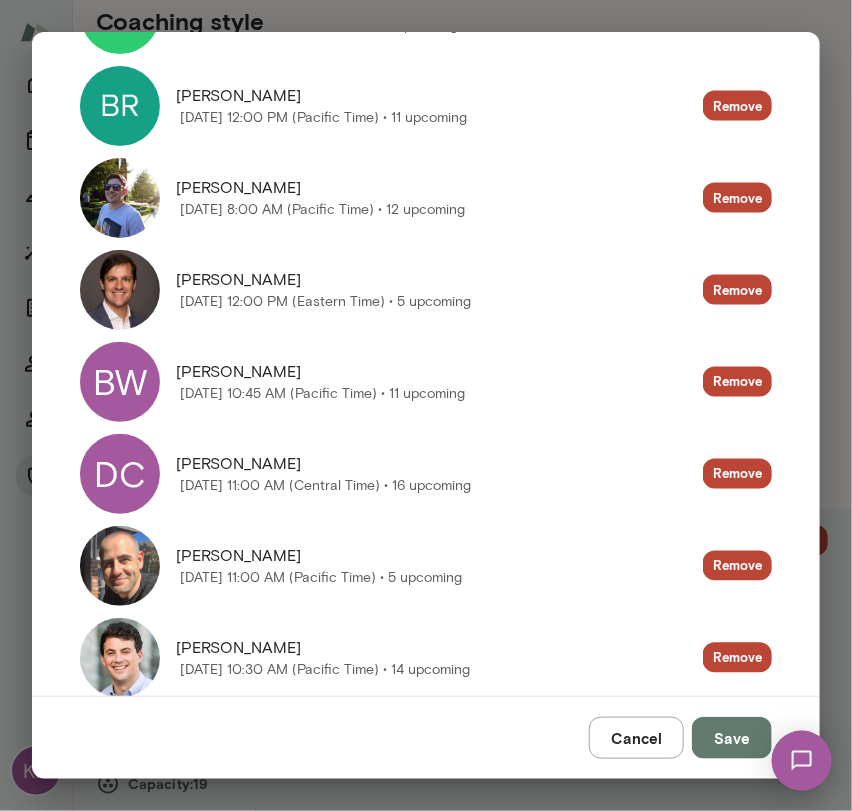 click at bounding box center (120, 290) 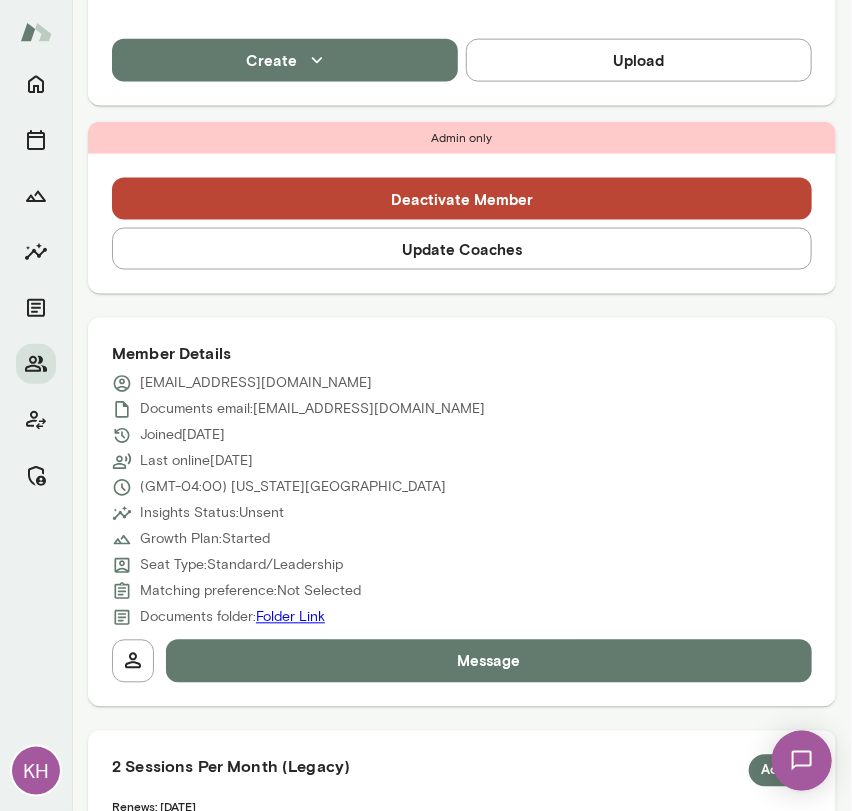 scroll, scrollTop: 0, scrollLeft: 0, axis: both 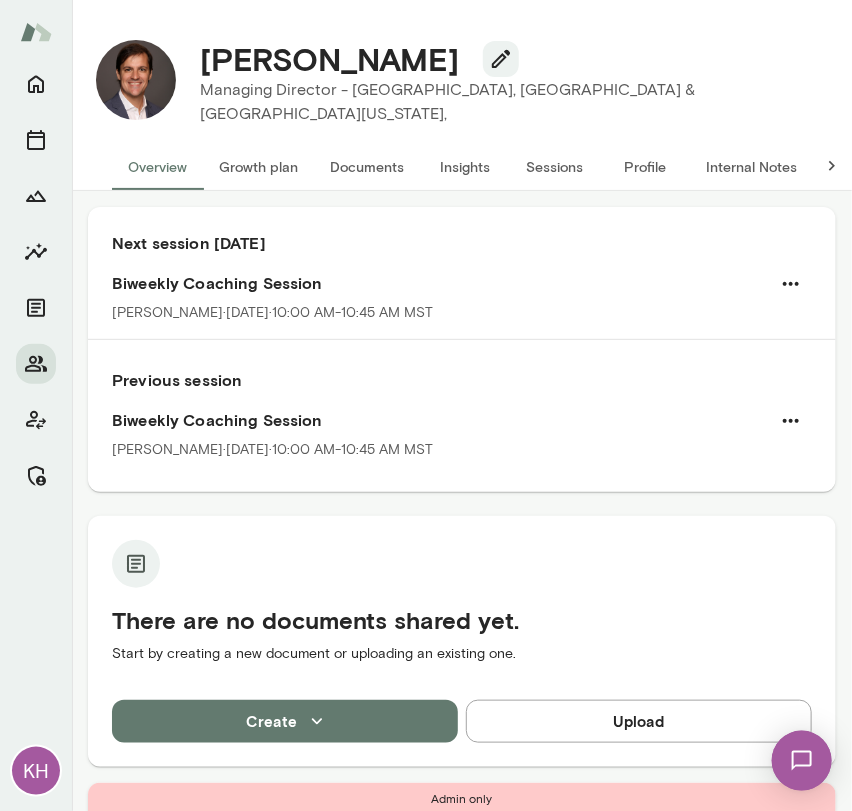 click on "Overview" at bounding box center [157, 166] 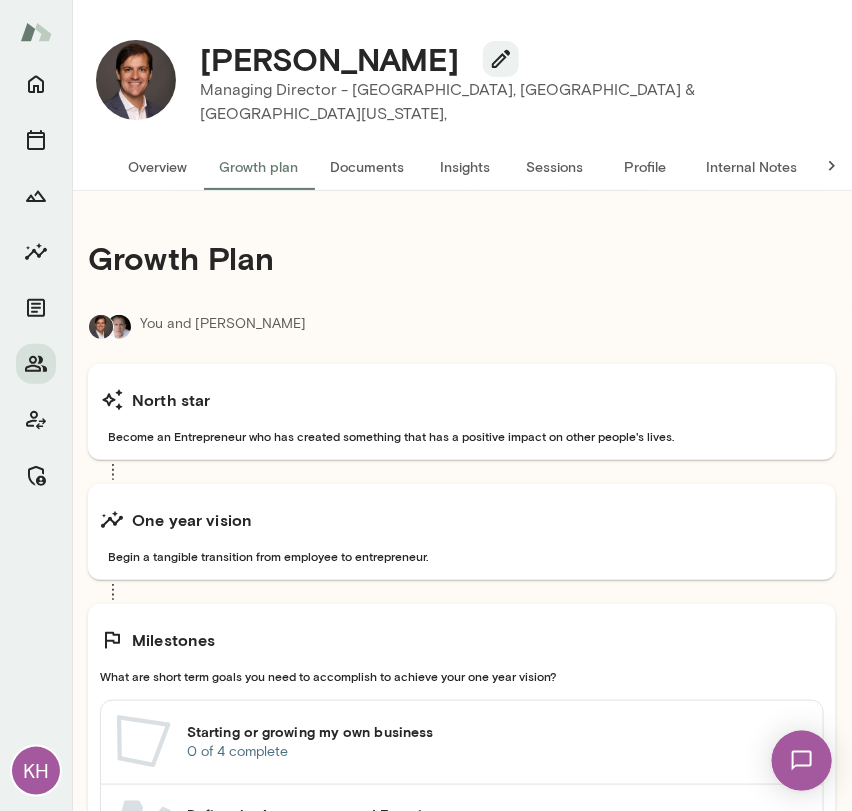 click on "Overview" at bounding box center [157, 166] 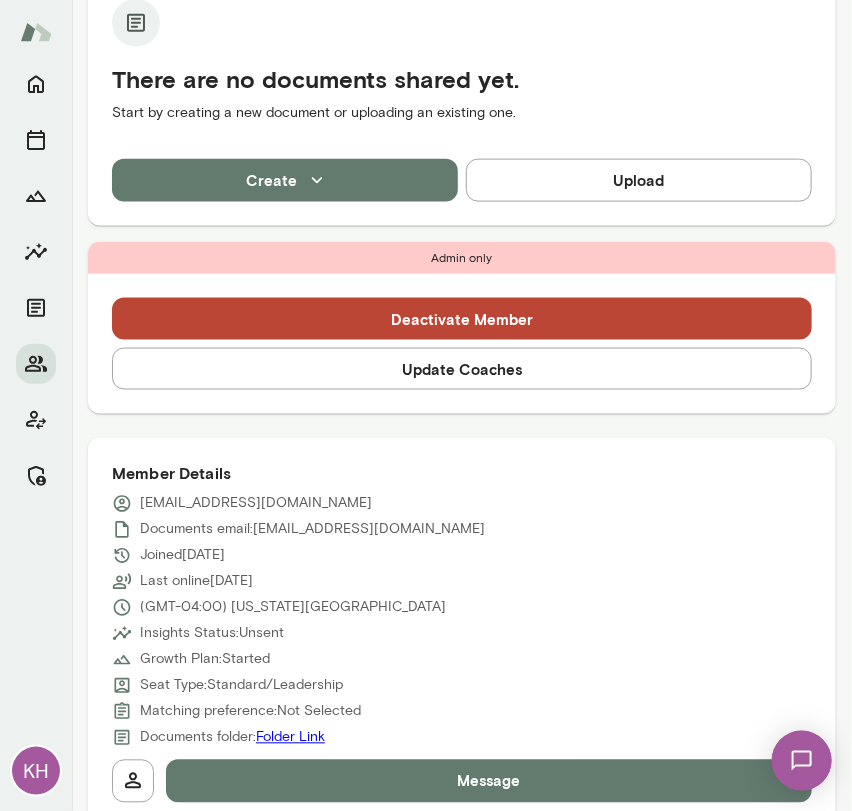 scroll, scrollTop: 542, scrollLeft: 0, axis: vertical 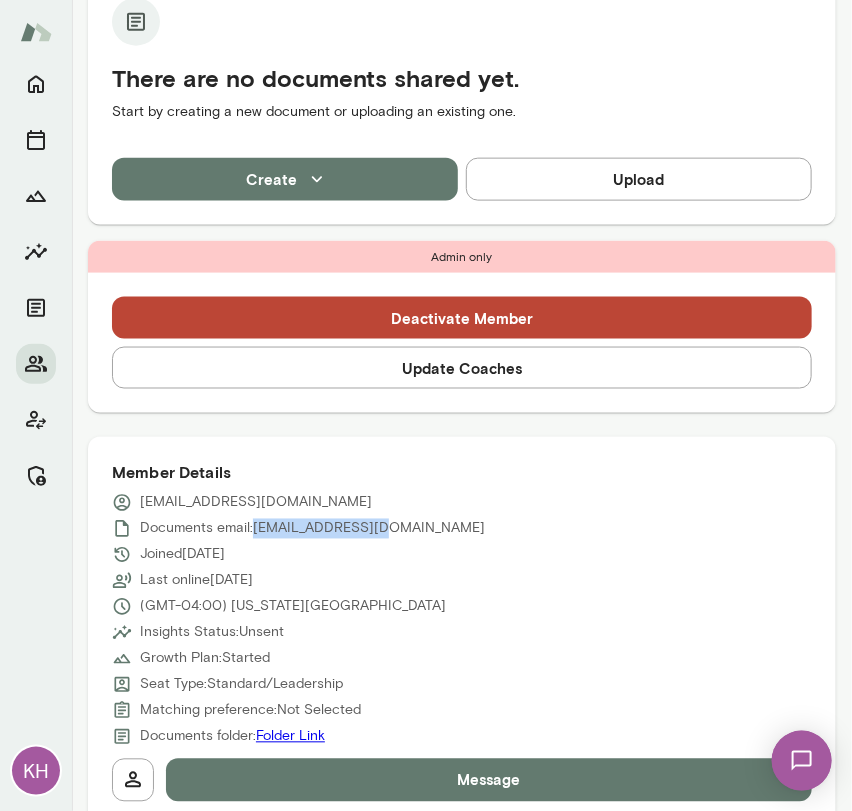 drag, startPoint x: 385, startPoint y: 523, endPoint x: 254, endPoint y: 521, distance: 131.01526 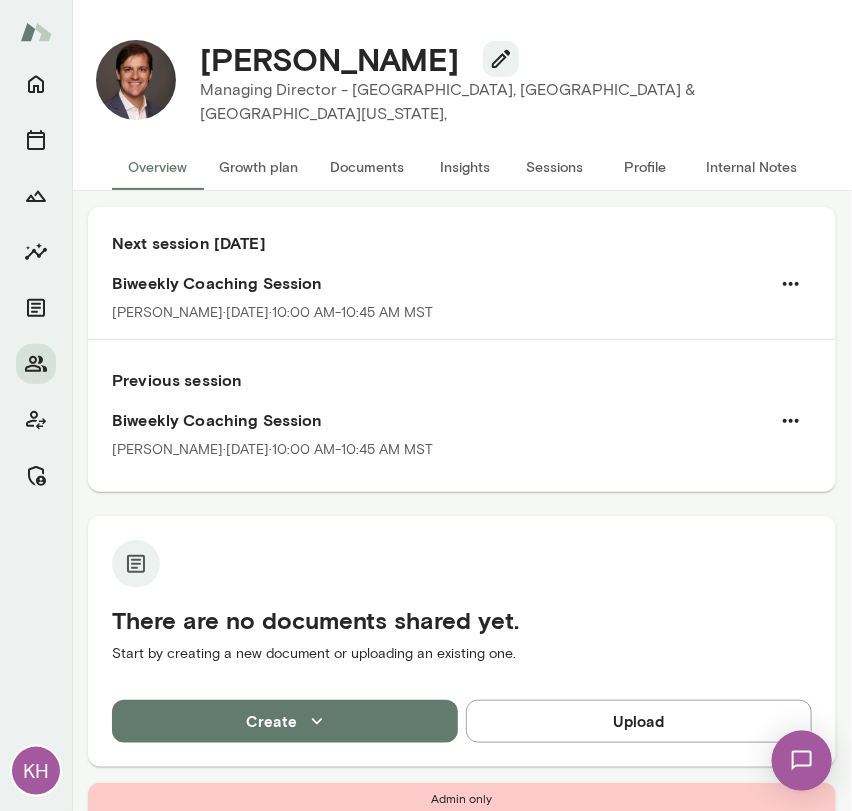 click on "Sessions" at bounding box center [555, 166] 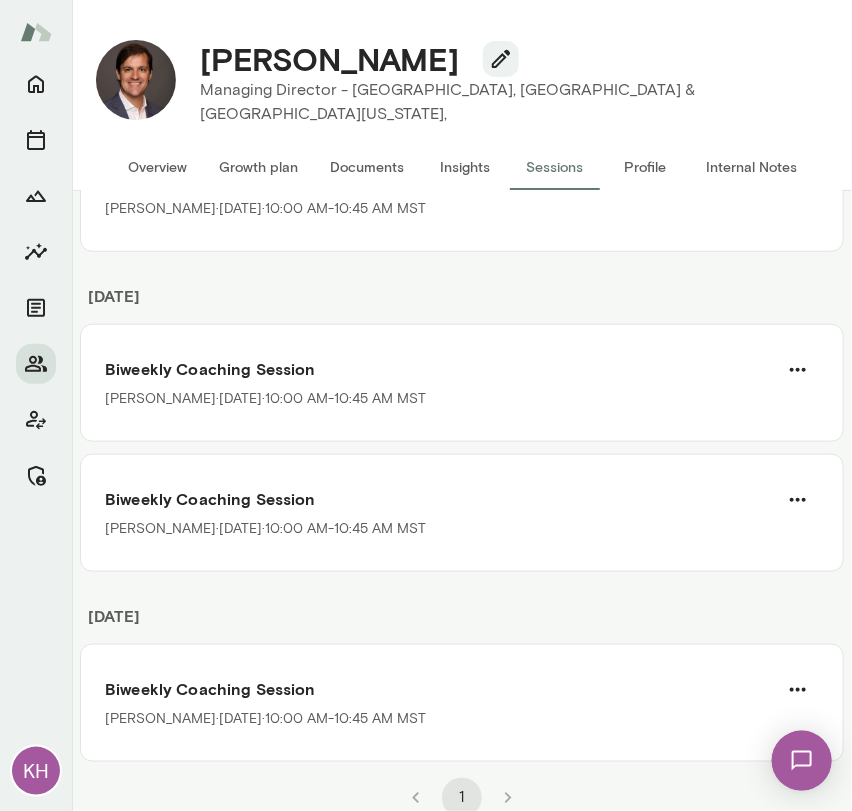 scroll, scrollTop: 0, scrollLeft: 0, axis: both 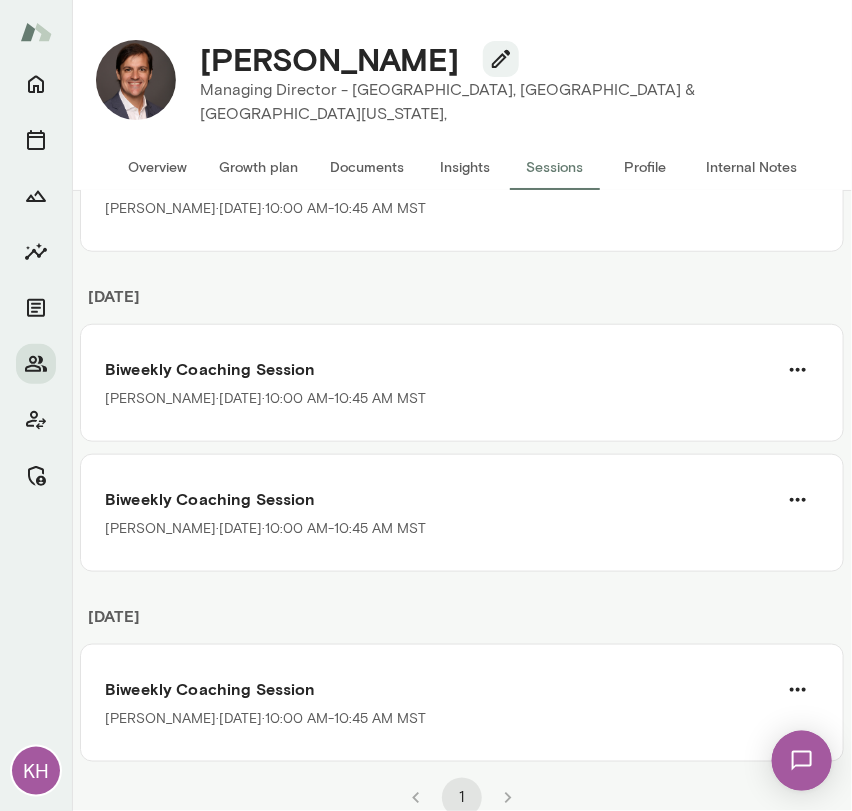 click on "Overview" at bounding box center [157, 166] 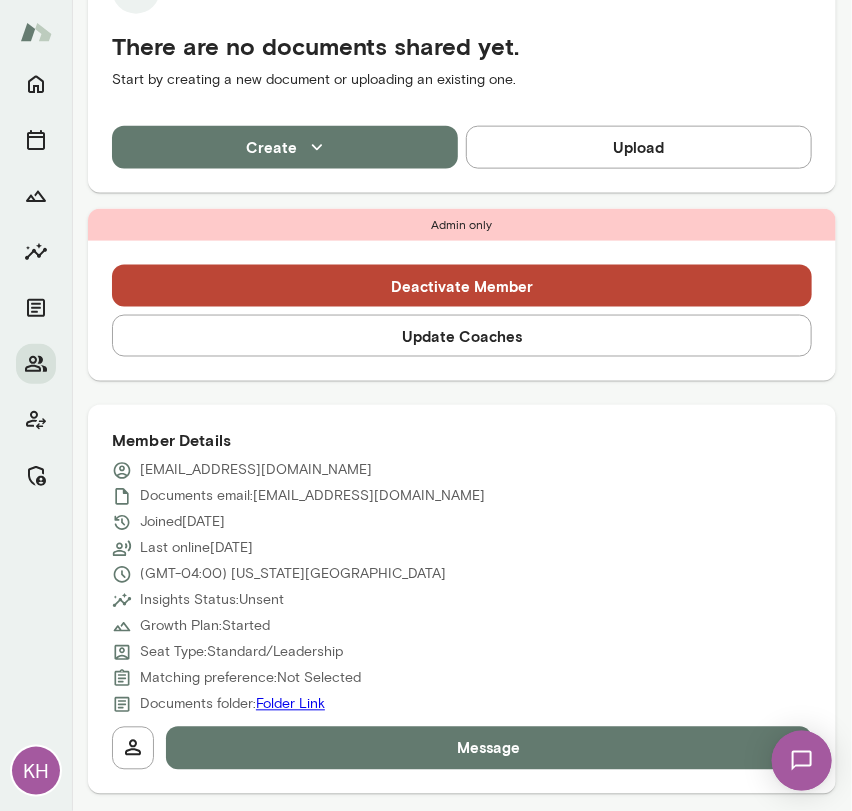 scroll, scrollTop: 577, scrollLeft: 0, axis: vertical 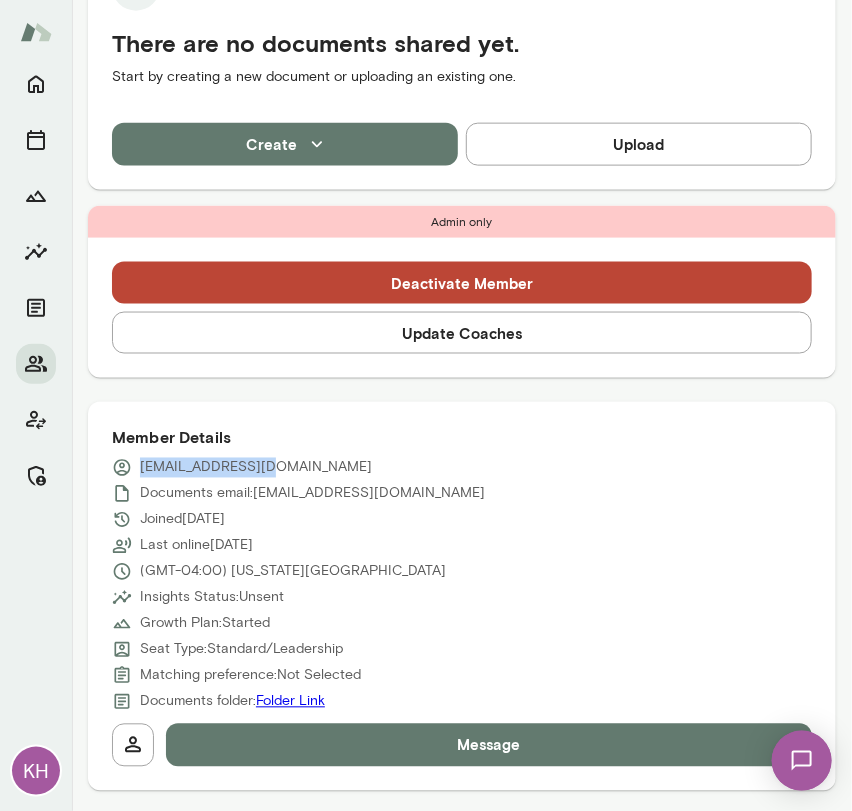 drag, startPoint x: 271, startPoint y: 462, endPoint x: 140, endPoint y: 463, distance: 131.00381 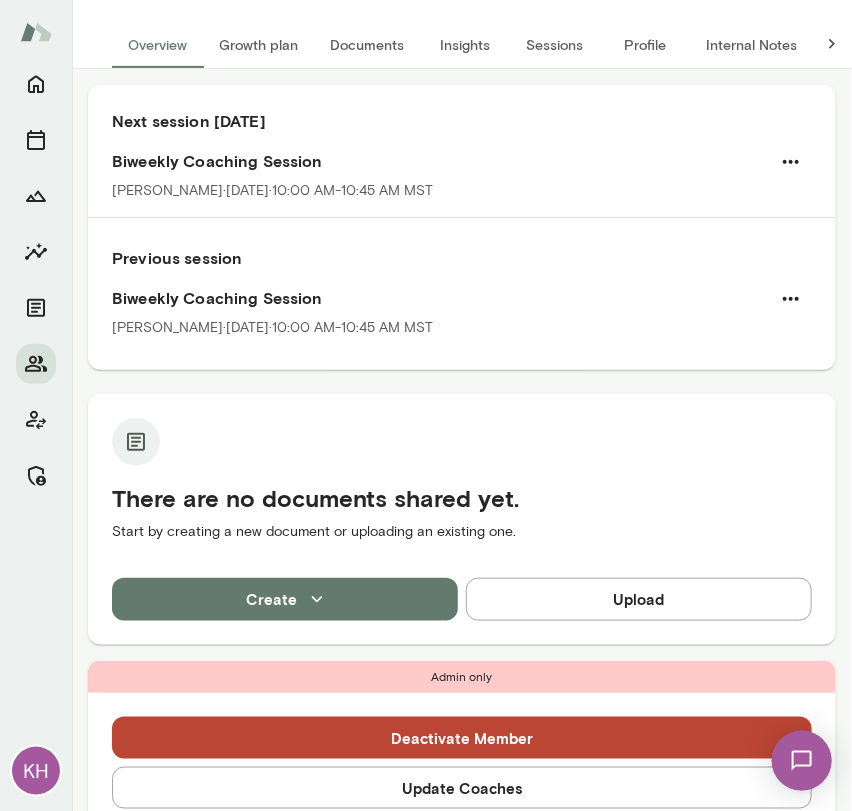 scroll, scrollTop: 0, scrollLeft: 0, axis: both 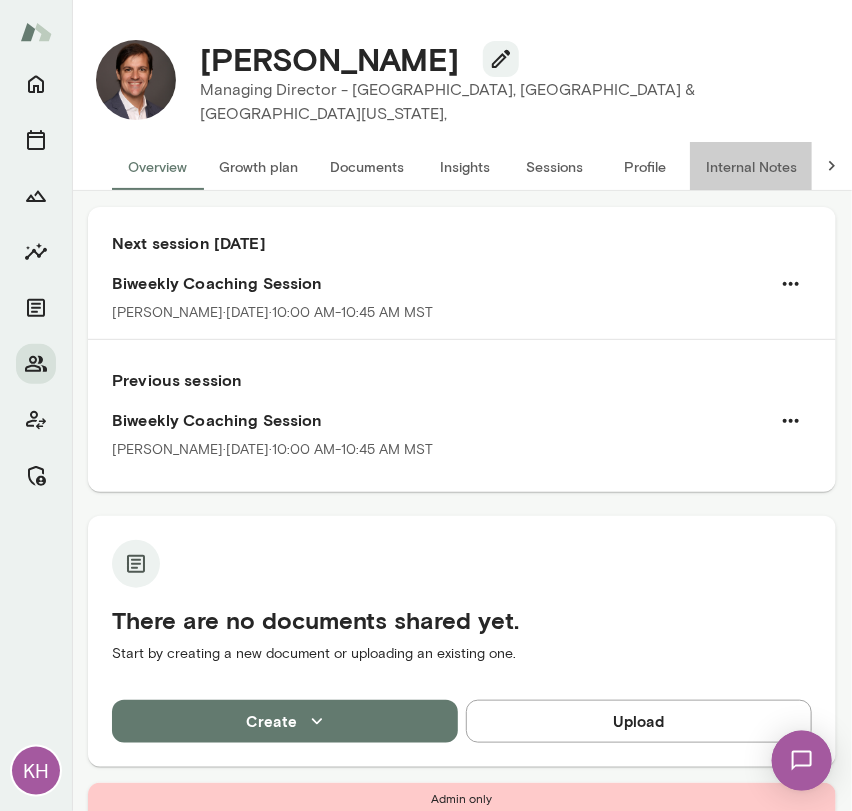 click on "Internal Notes" at bounding box center [751, 166] 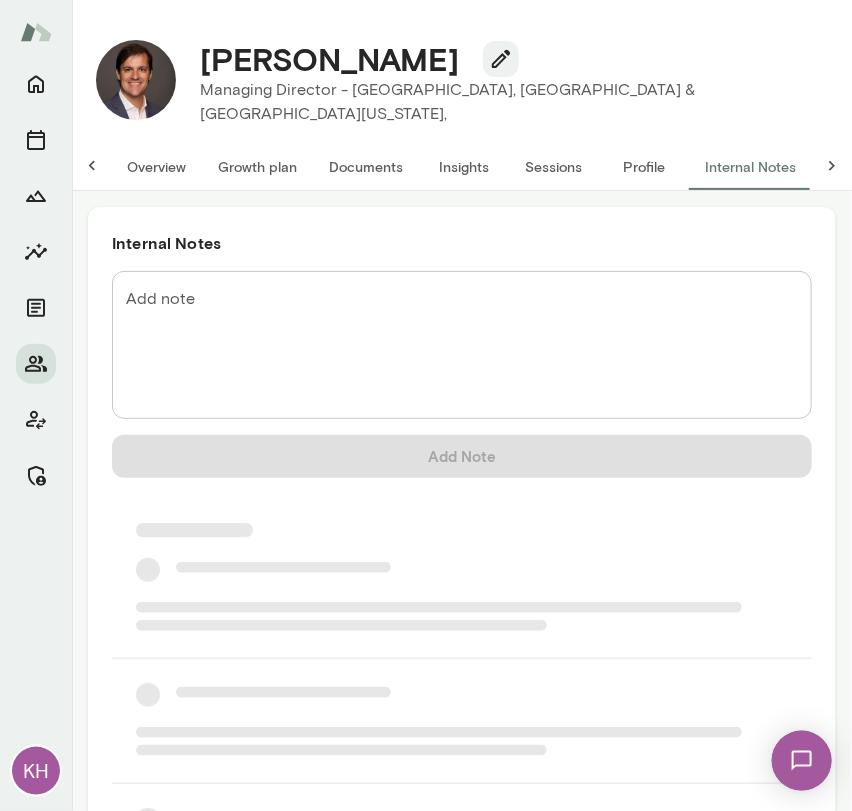 scroll, scrollTop: 0, scrollLeft: 16, axis: horizontal 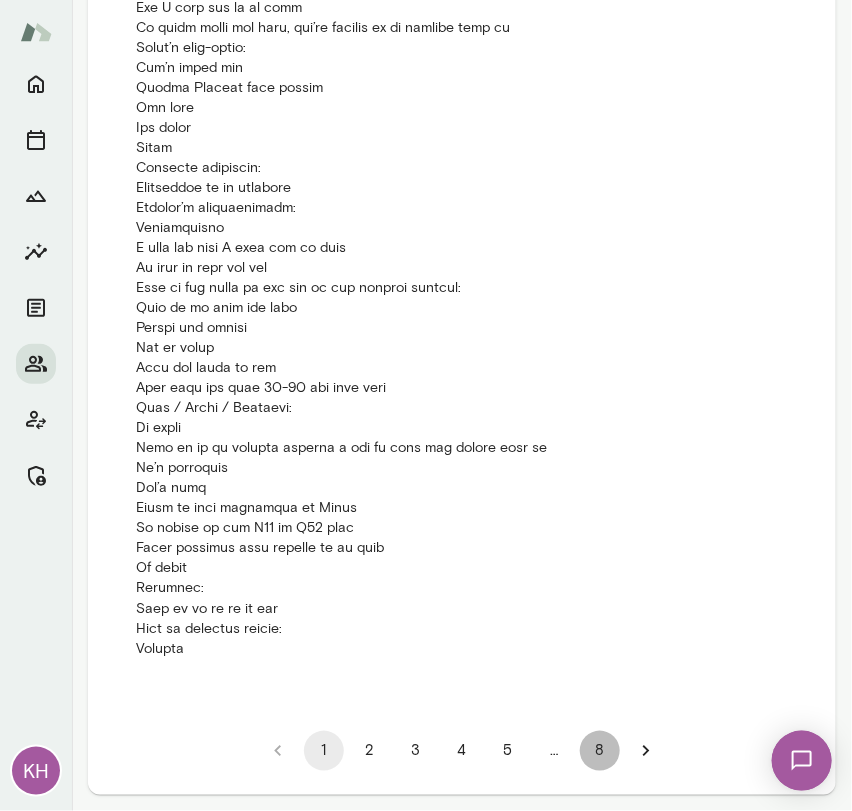 click on "8" at bounding box center [600, 751] 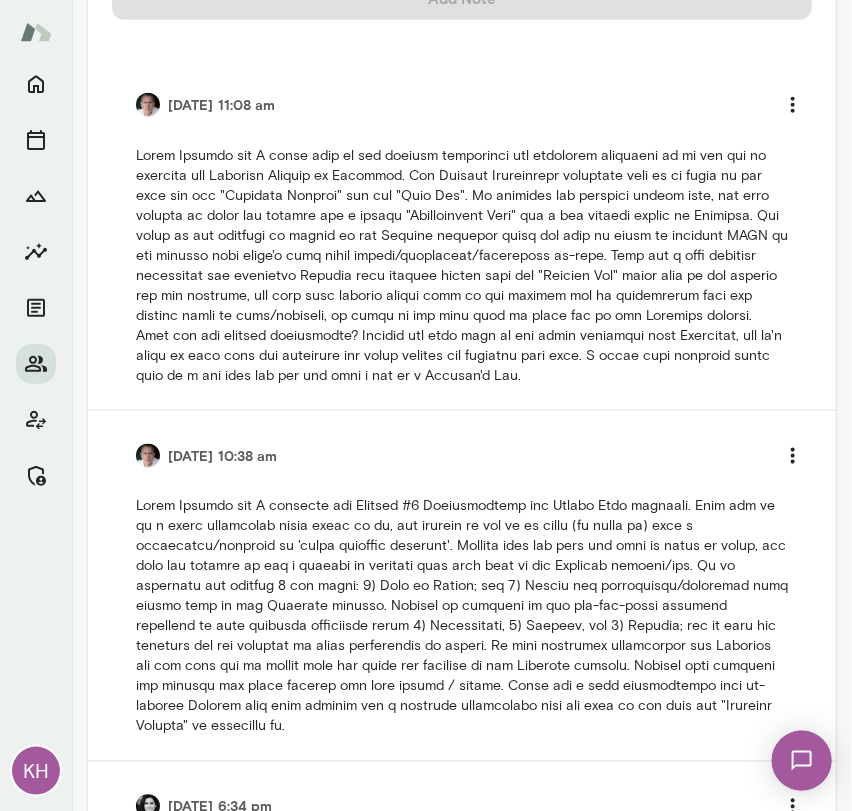 scroll, scrollTop: 0, scrollLeft: 0, axis: both 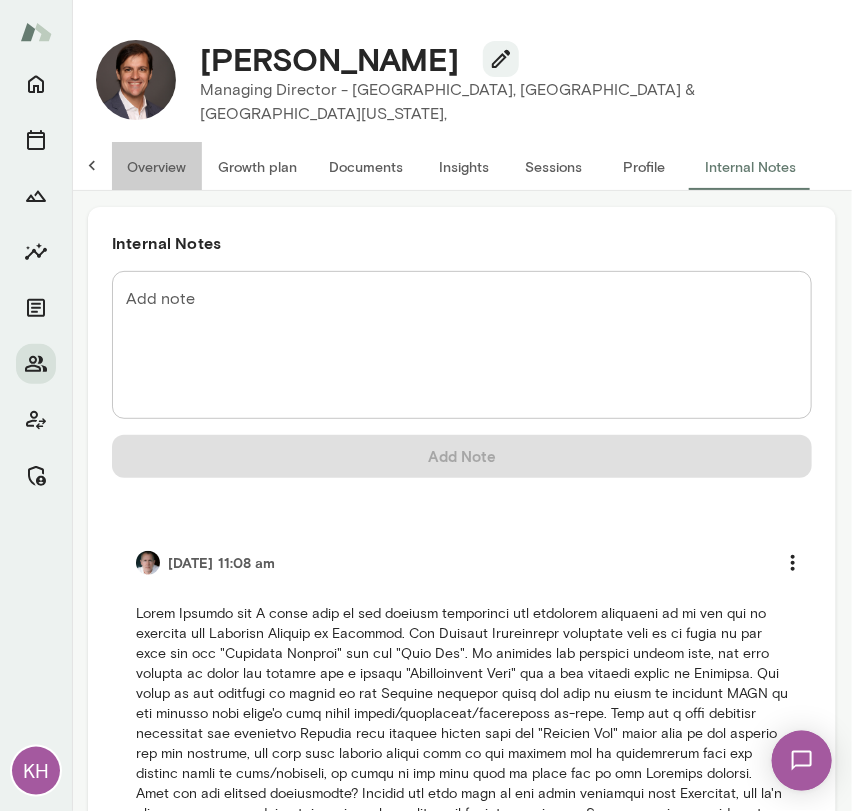 click on "Overview" at bounding box center (156, 166) 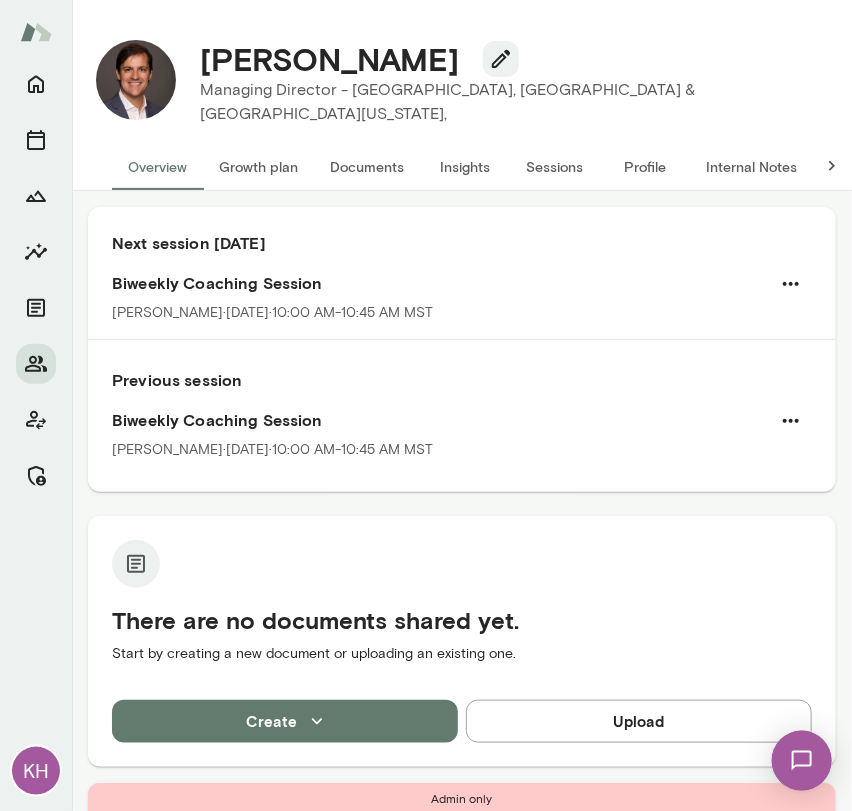 scroll, scrollTop: 0, scrollLeft: 0, axis: both 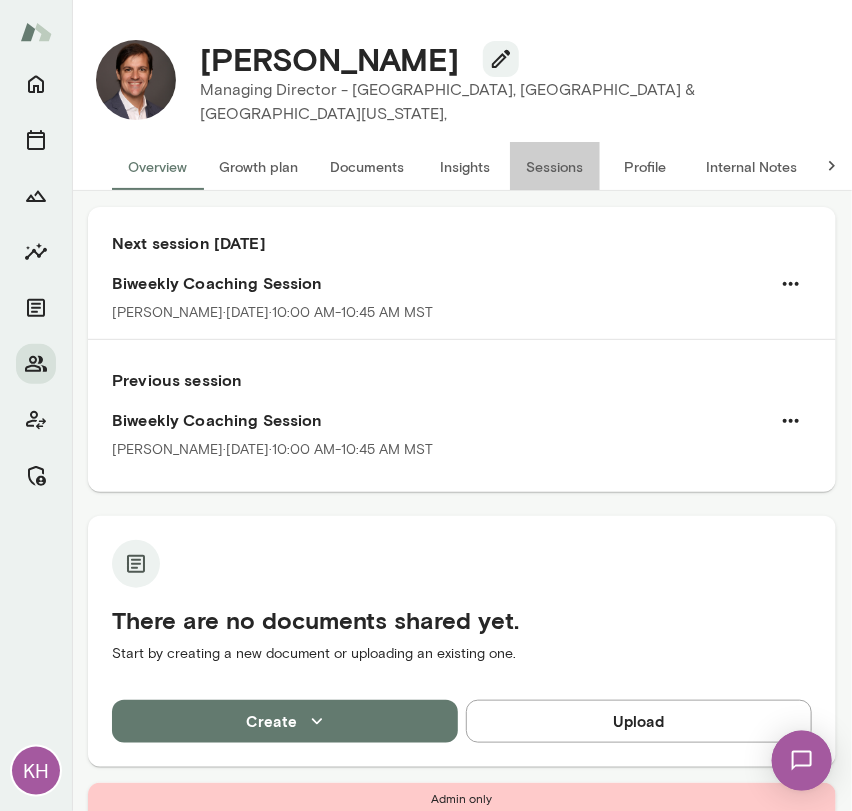 click on "Sessions" at bounding box center [555, 166] 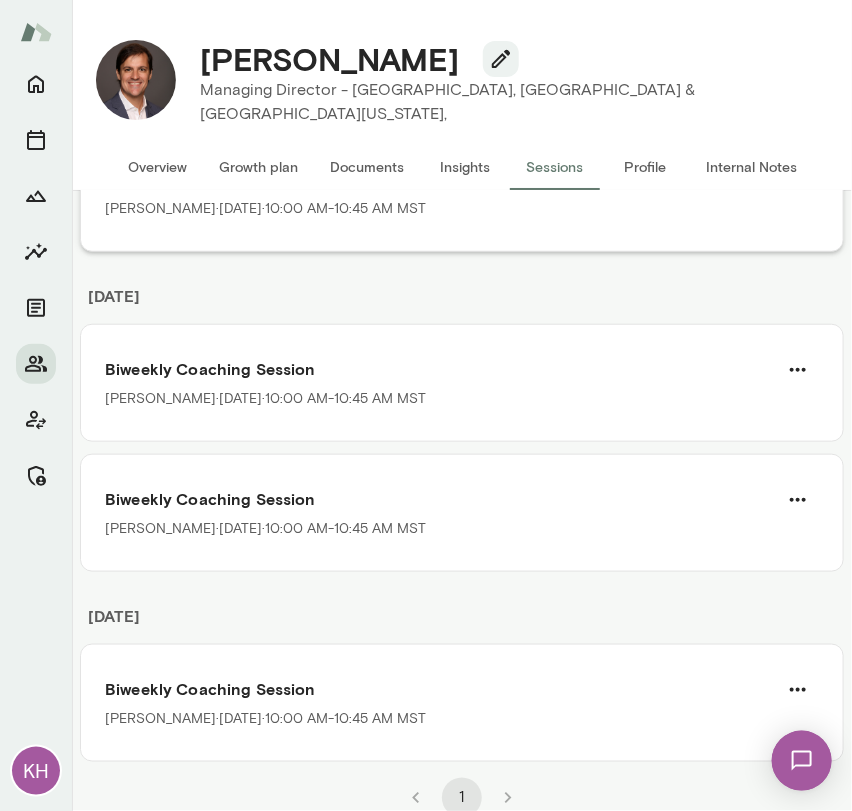 scroll, scrollTop: 0, scrollLeft: 0, axis: both 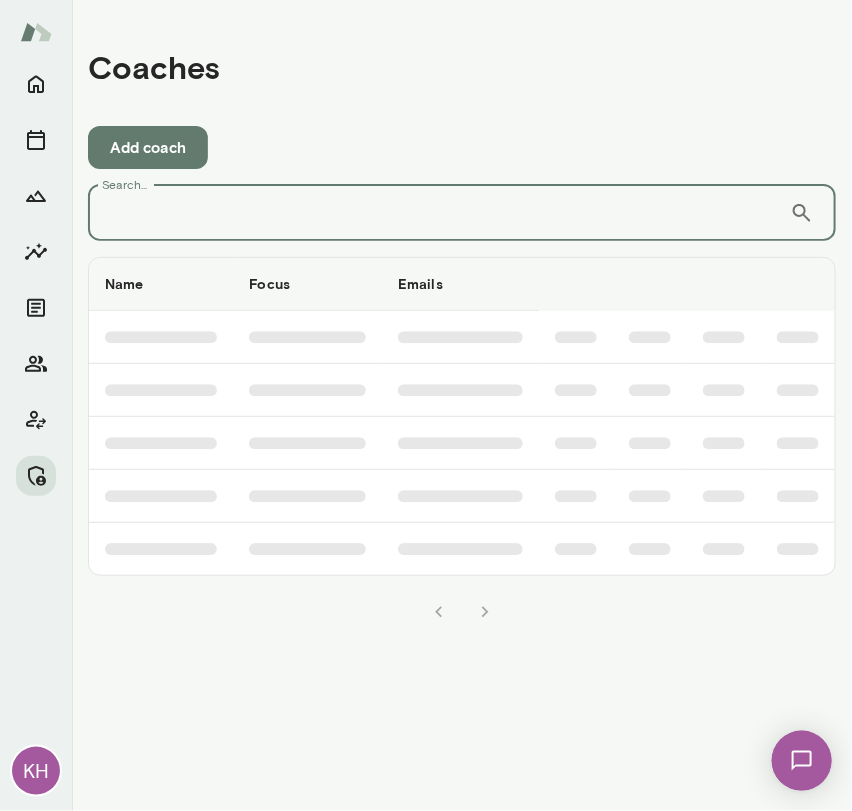 click on "Search..." at bounding box center (439, 213) 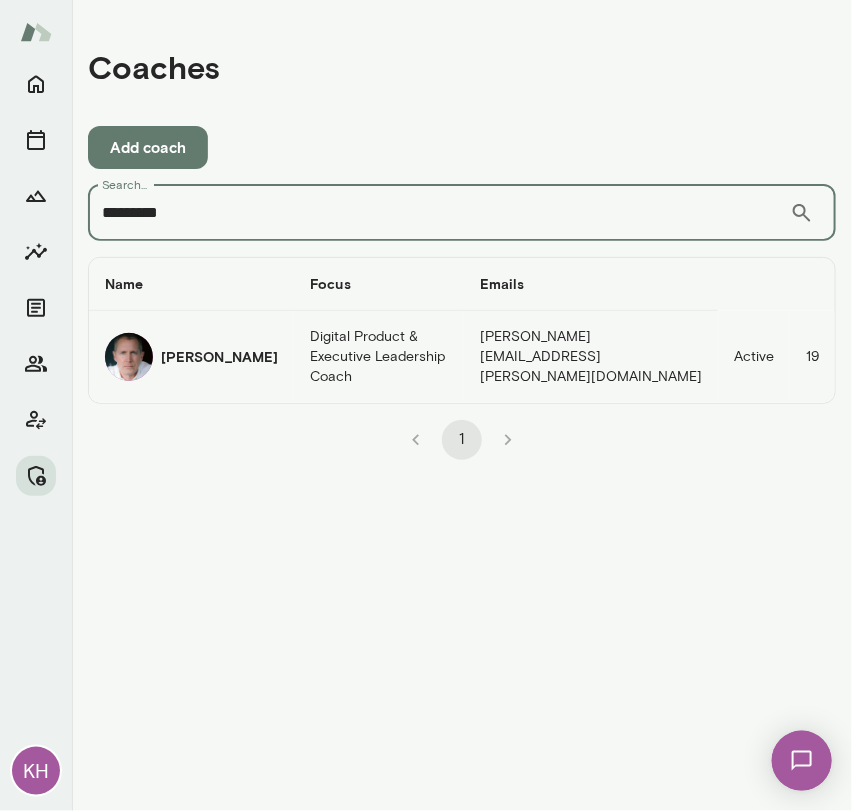 type on "*********" 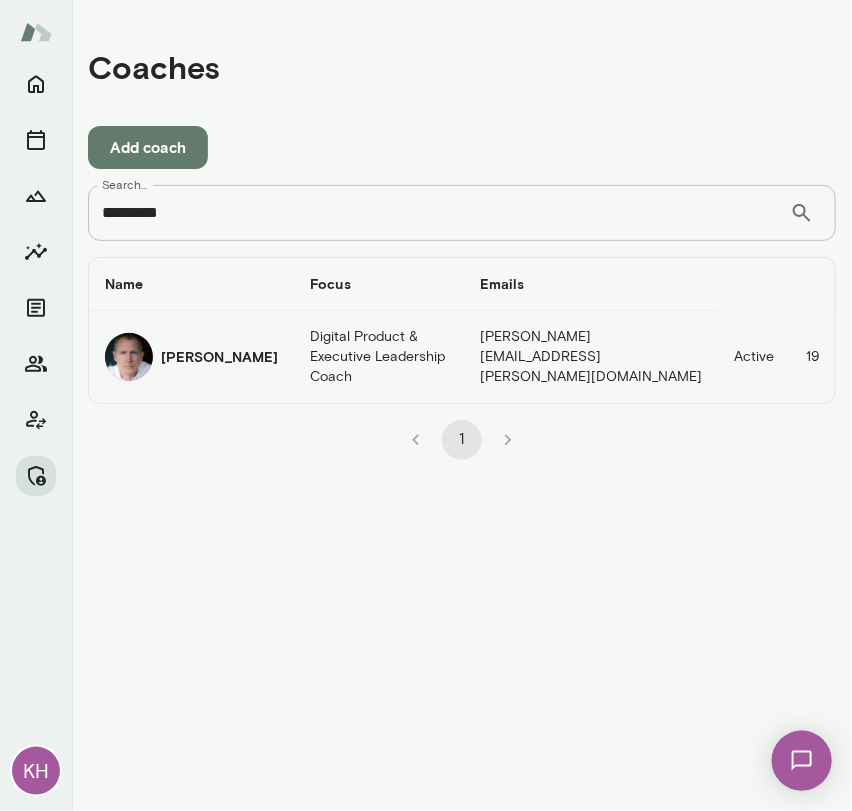 click at bounding box center [129, 357] 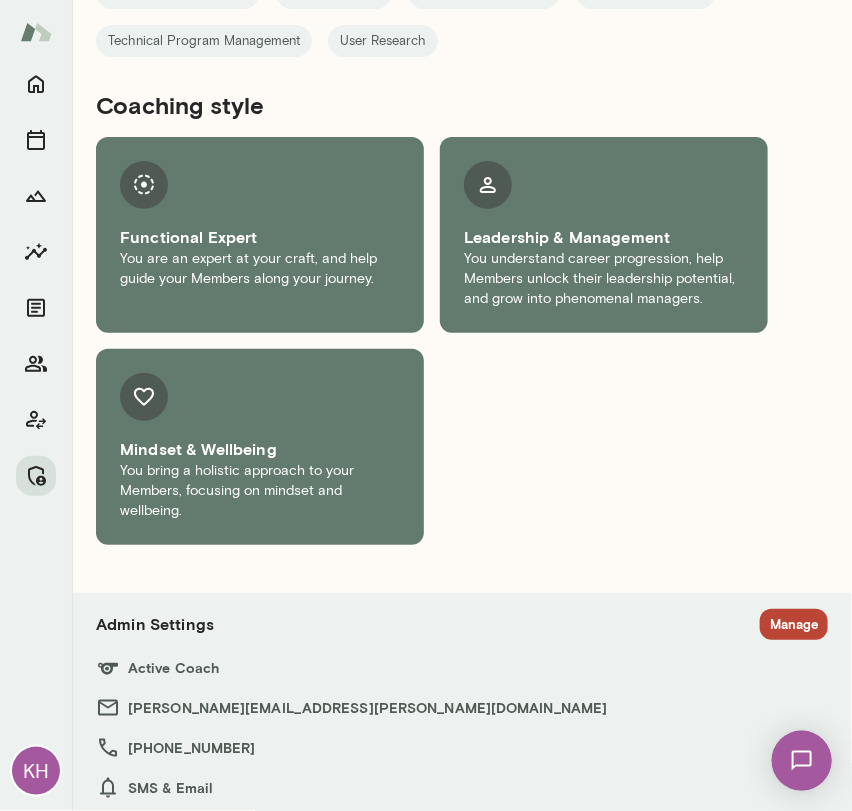 scroll, scrollTop: 2013, scrollLeft: 0, axis: vertical 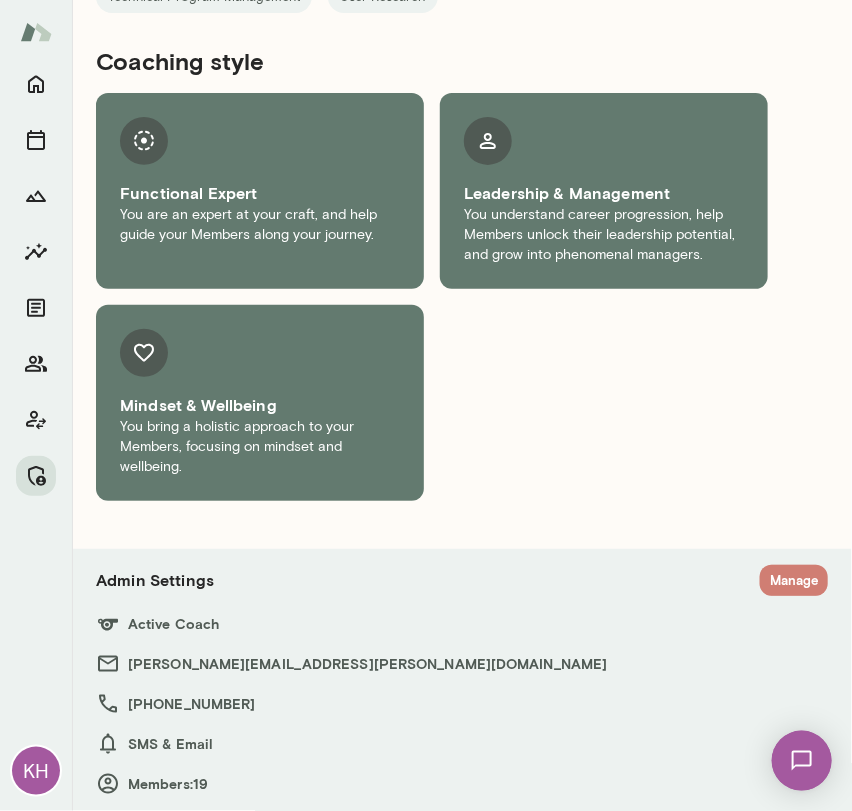 click on "Manage" at bounding box center [794, 580] 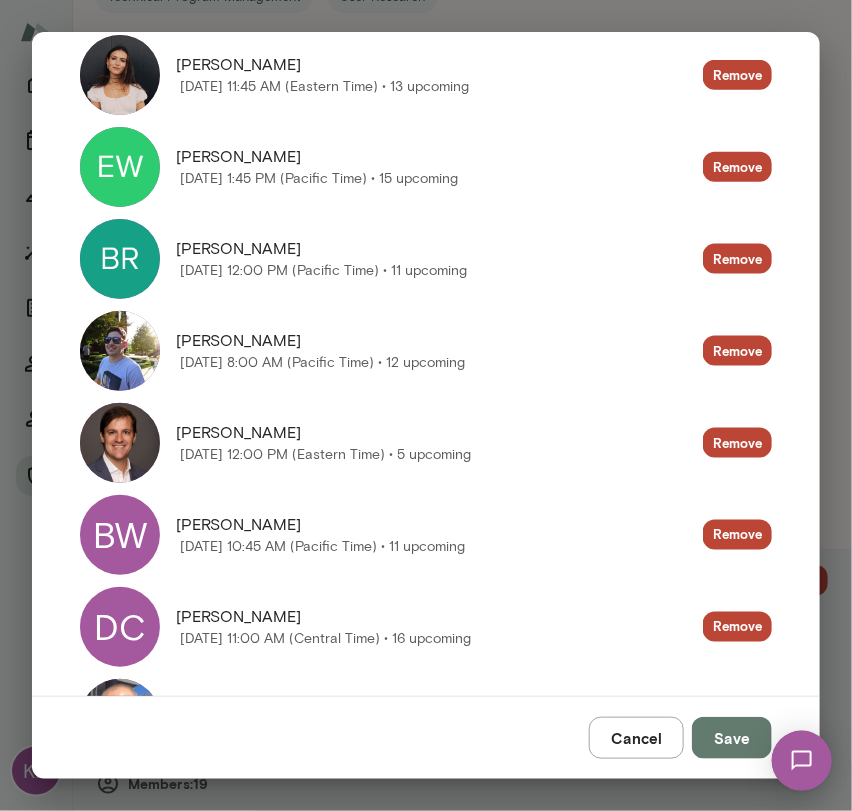 scroll, scrollTop: 638, scrollLeft: 0, axis: vertical 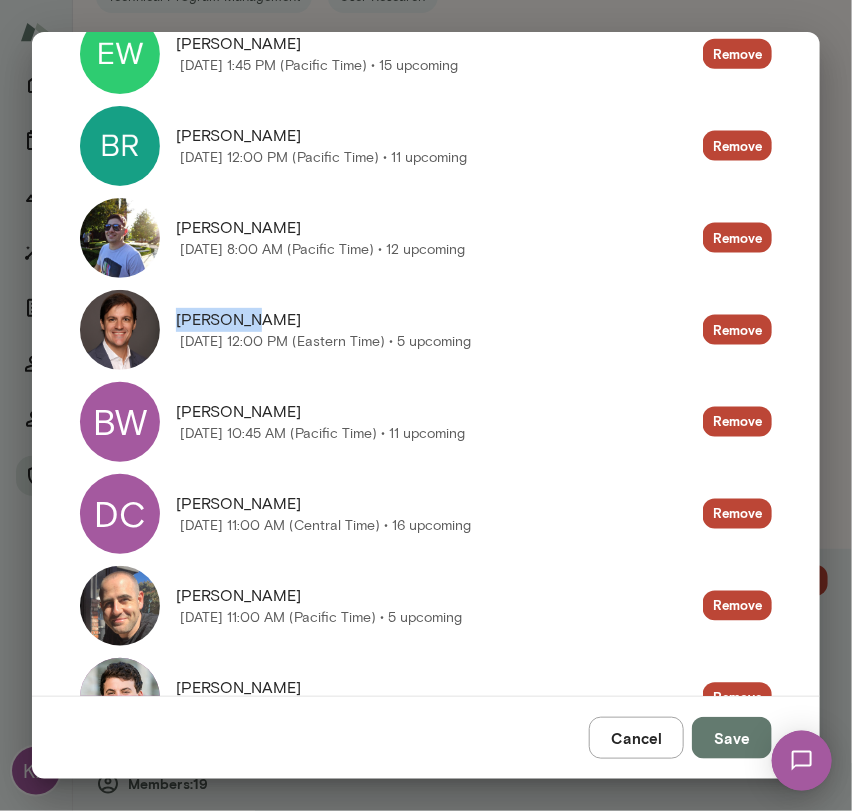 drag, startPoint x: 265, startPoint y: 319, endPoint x: 176, endPoint y: 314, distance: 89.140335 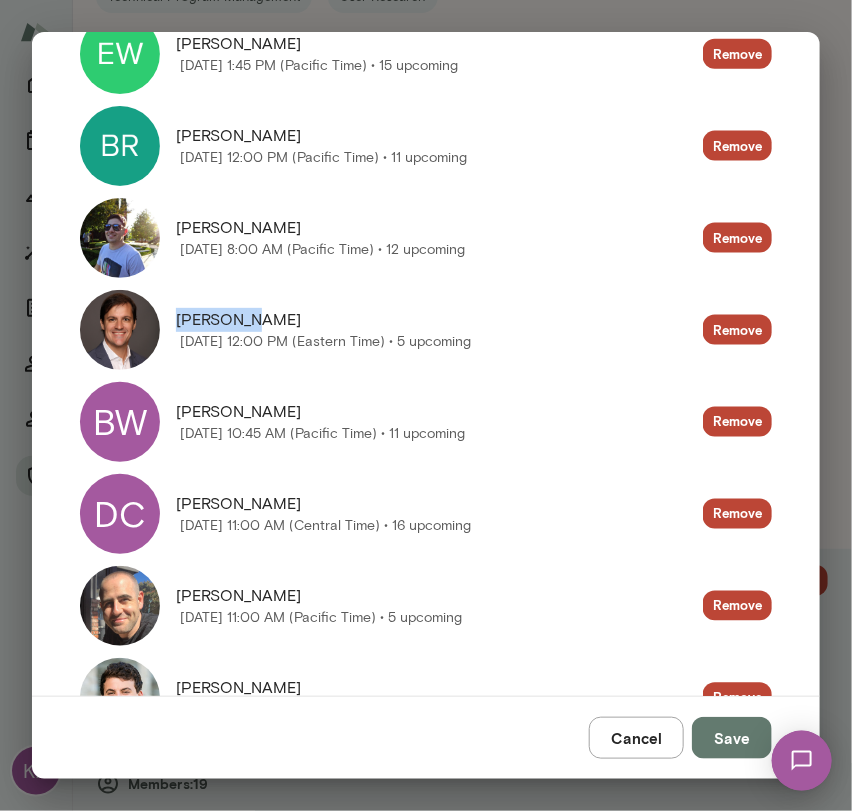 copy on "Luciano M" 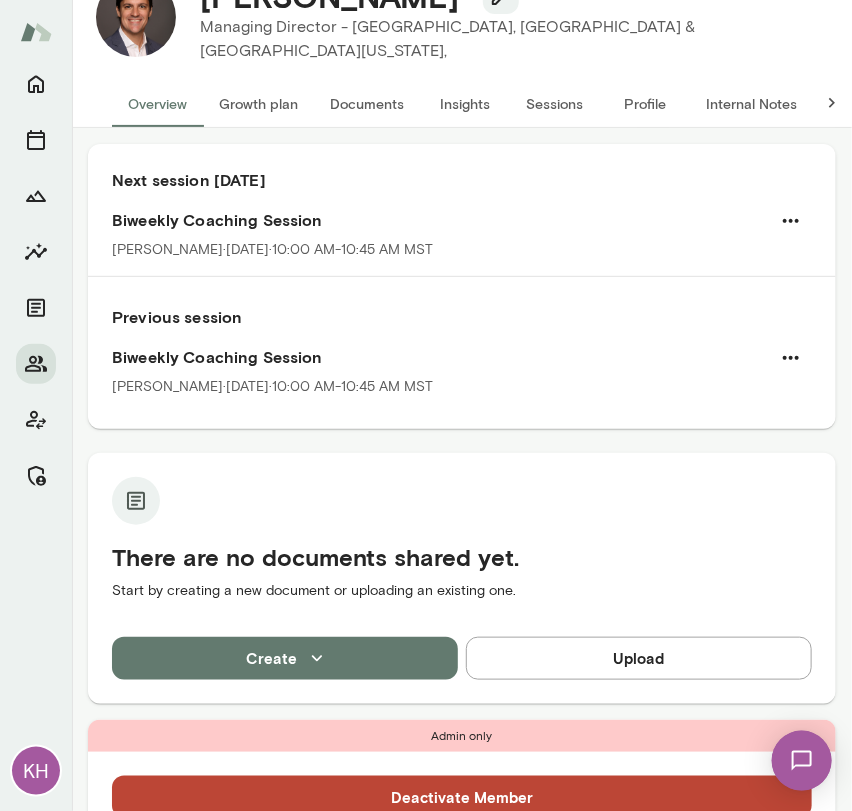 scroll, scrollTop: 0, scrollLeft: 0, axis: both 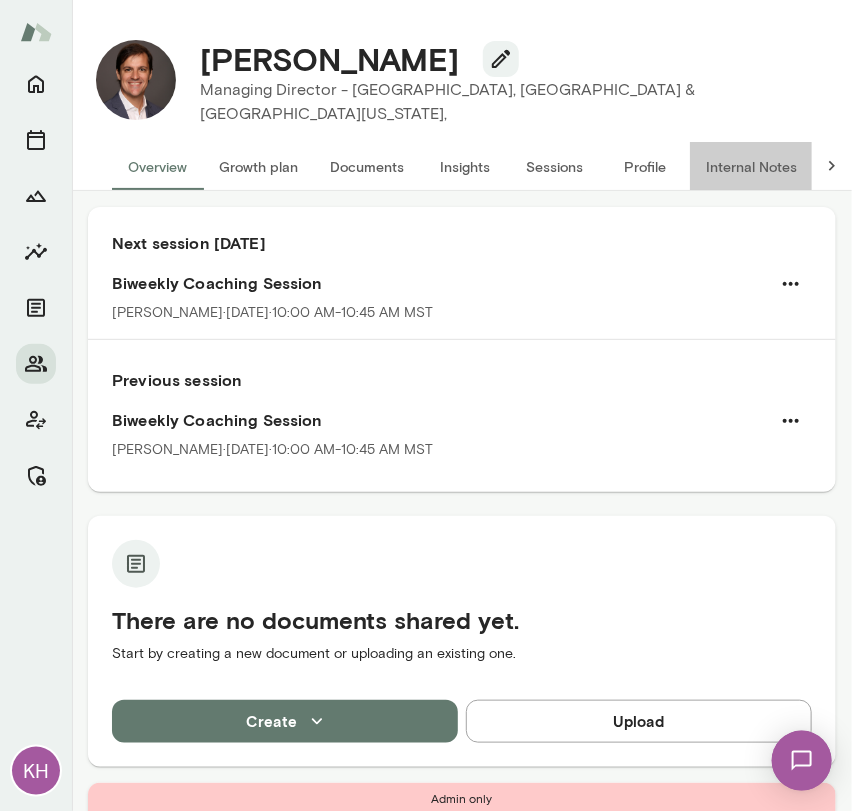 click on "Internal Notes" at bounding box center (751, 166) 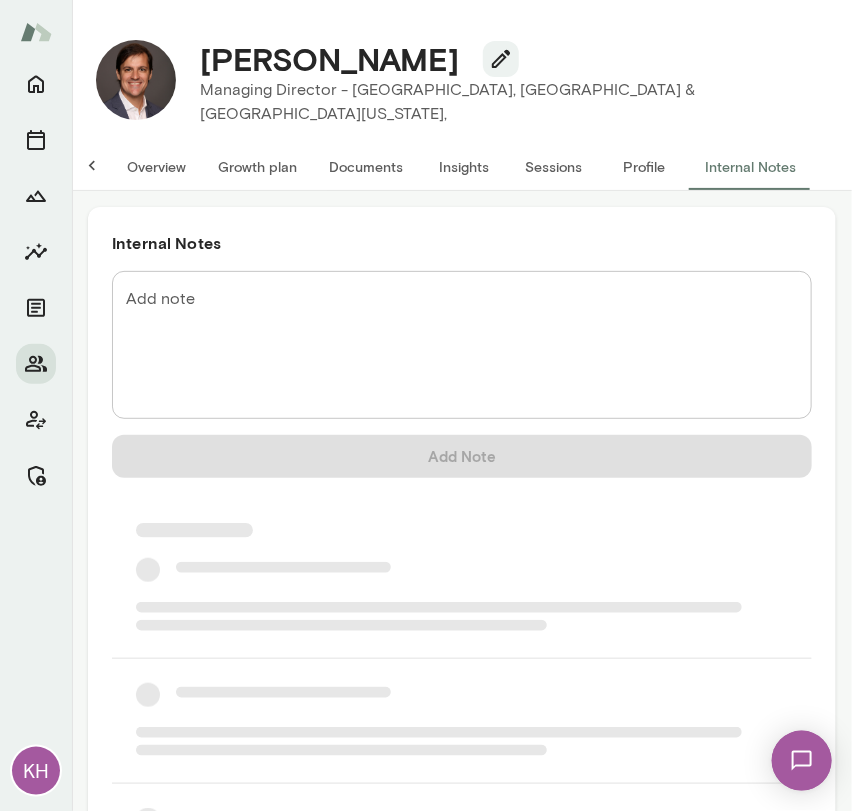 scroll, scrollTop: 0, scrollLeft: 16, axis: horizontal 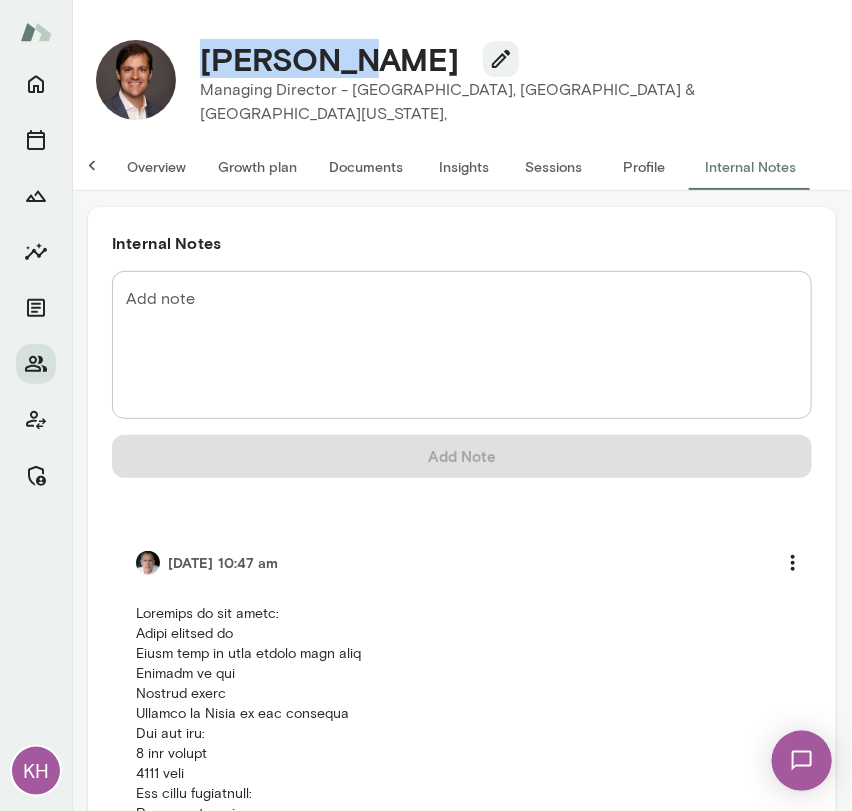 drag, startPoint x: 352, startPoint y: 77, endPoint x: 192, endPoint y: 81, distance: 160.04999 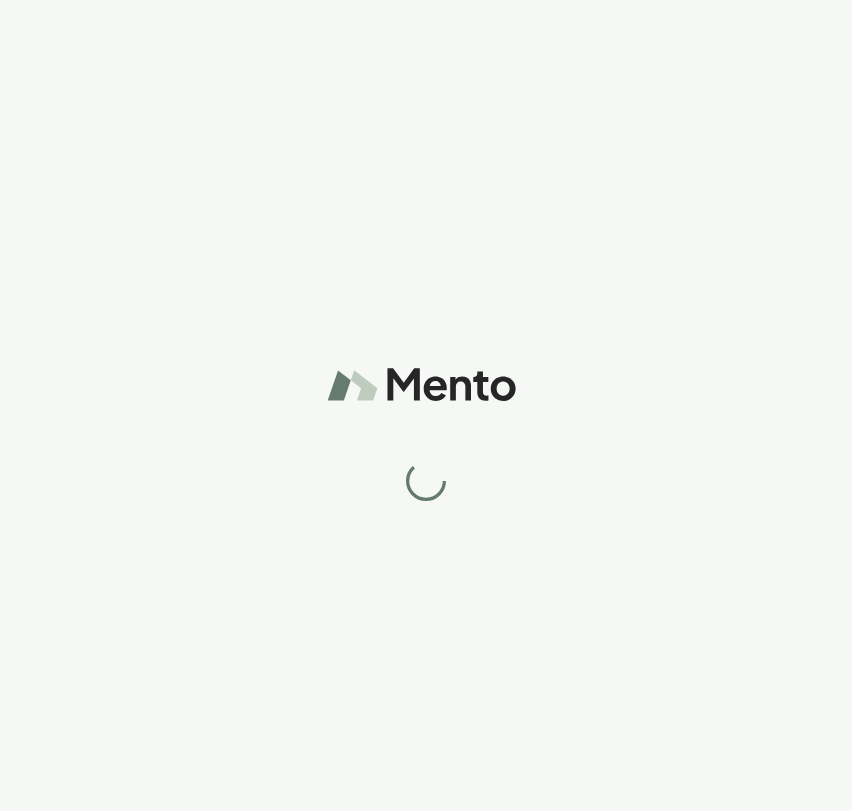 scroll, scrollTop: 0, scrollLeft: 0, axis: both 